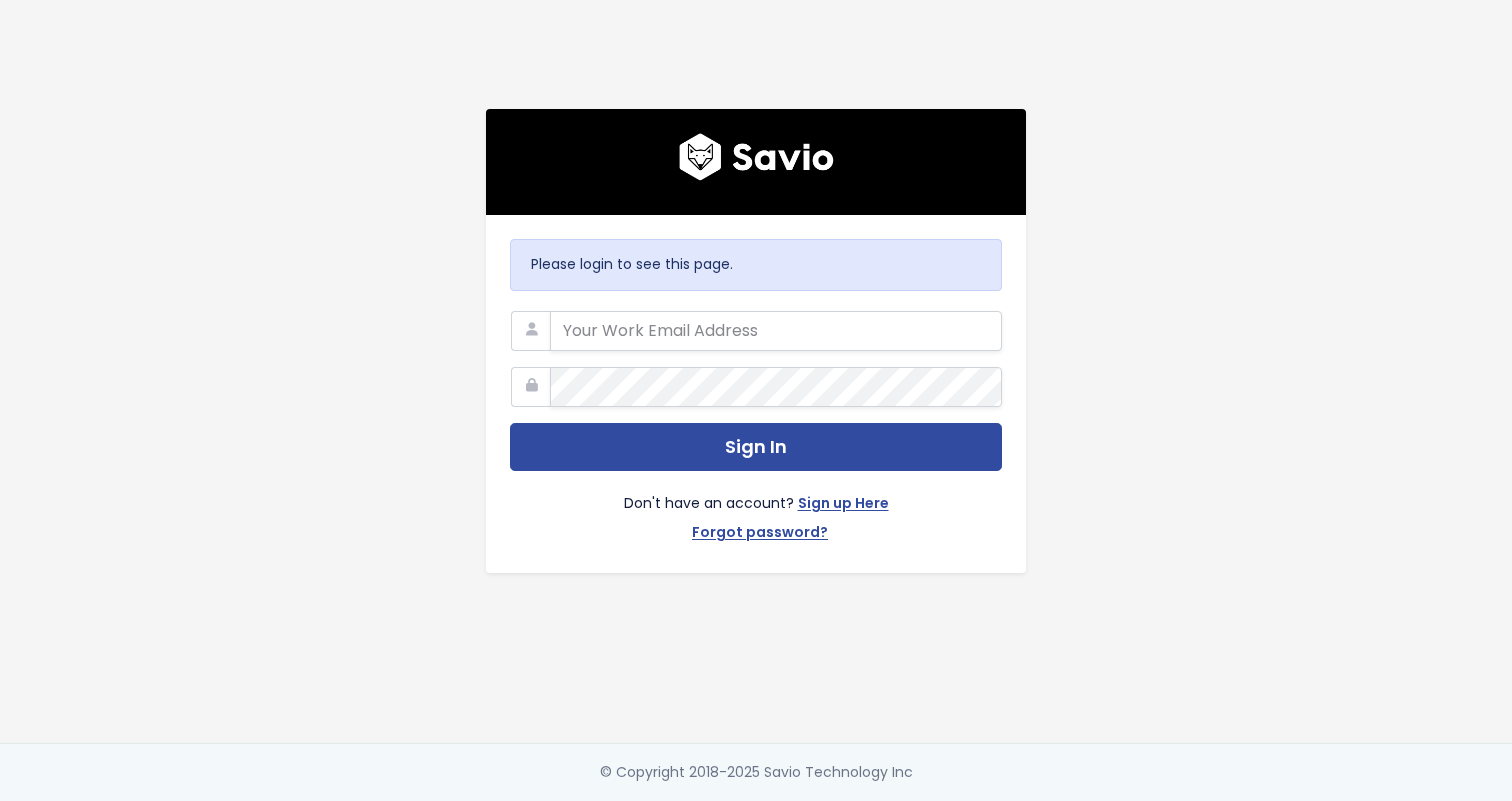 scroll, scrollTop: 0, scrollLeft: 0, axis: both 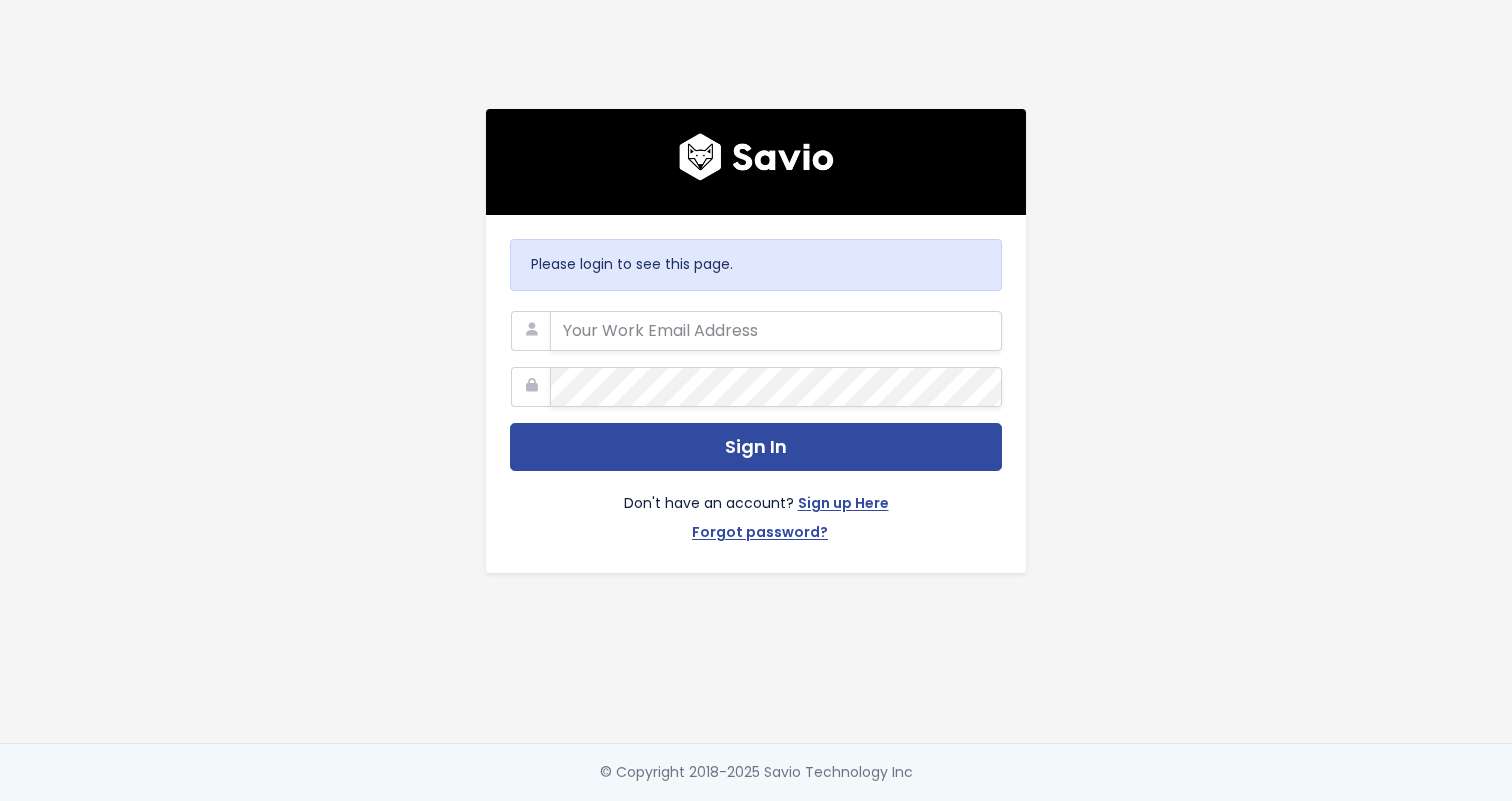 type on "[EMAIL]" 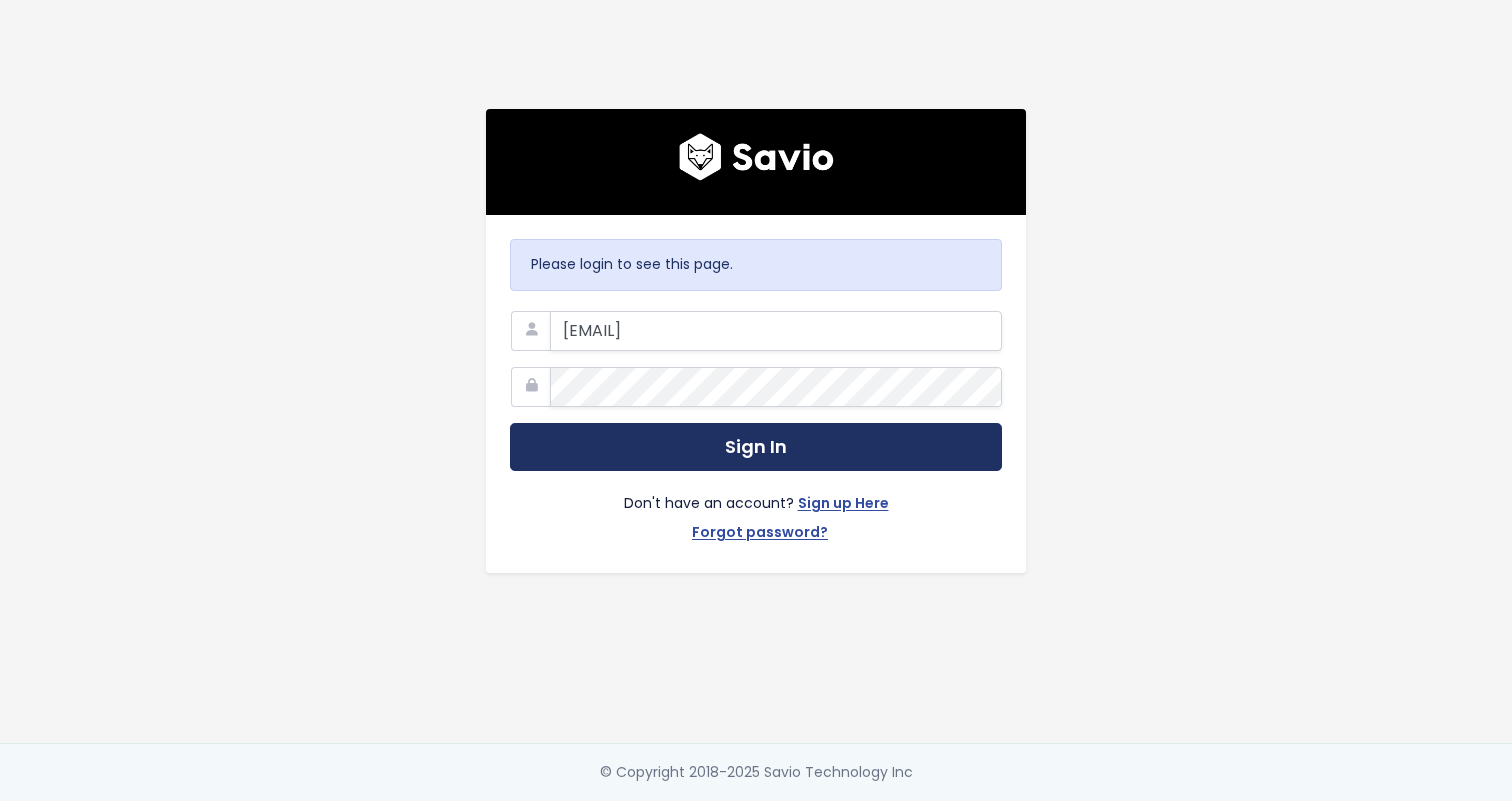 click on "Sign In" at bounding box center [756, 447] 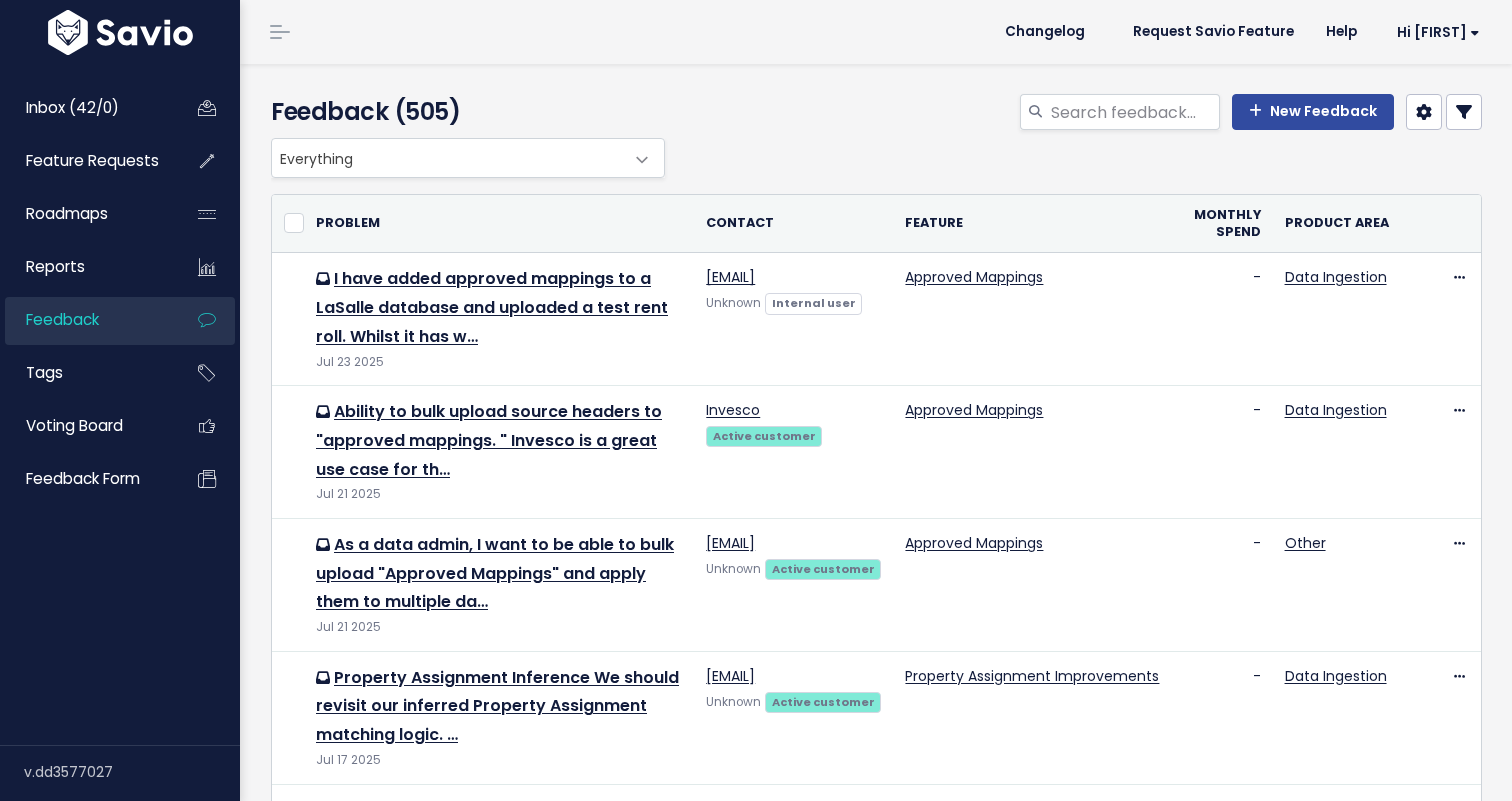 scroll, scrollTop: 0, scrollLeft: 0, axis: both 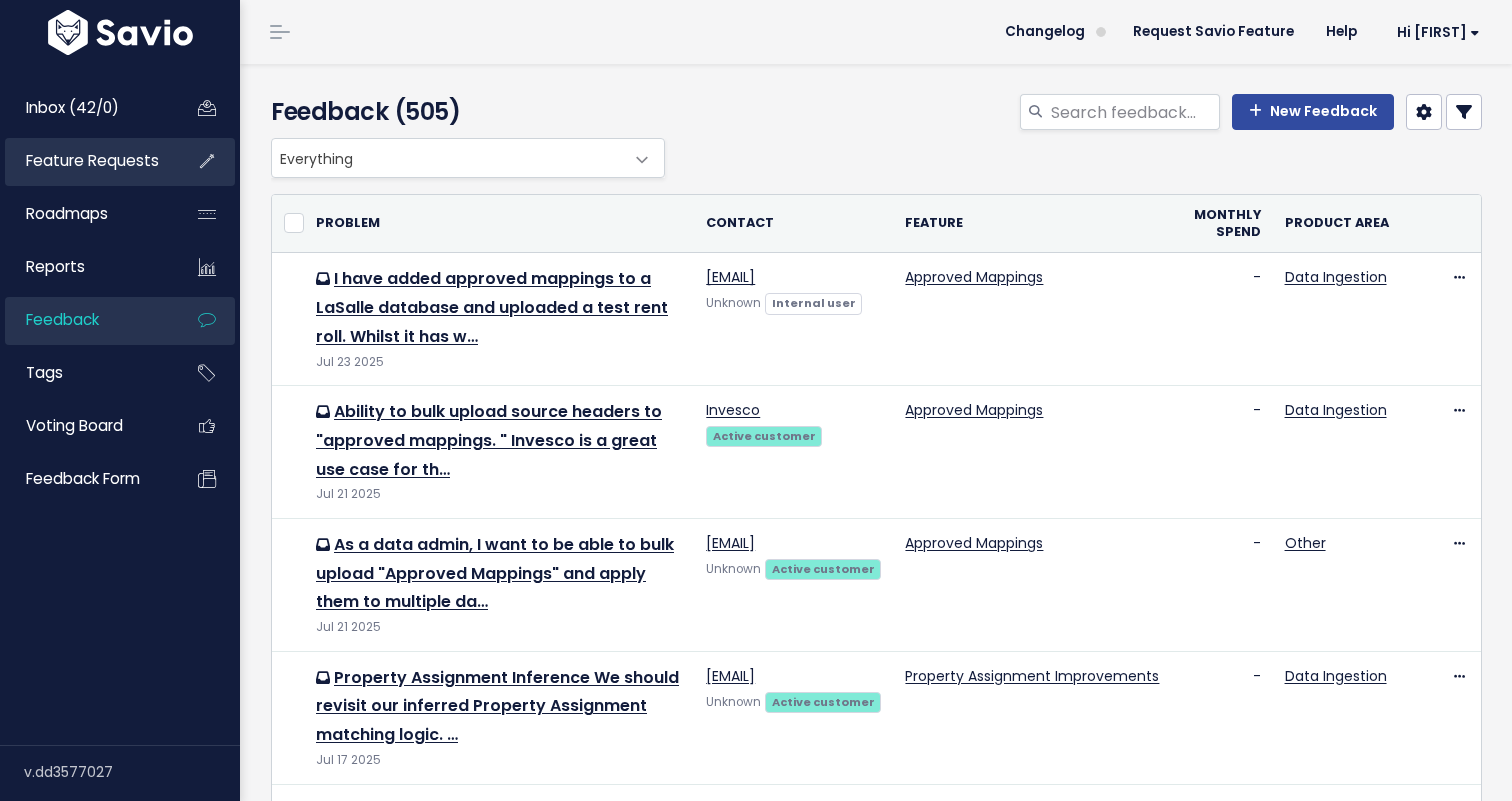 click on "Feature Requests" at bounding box center [92, 160] 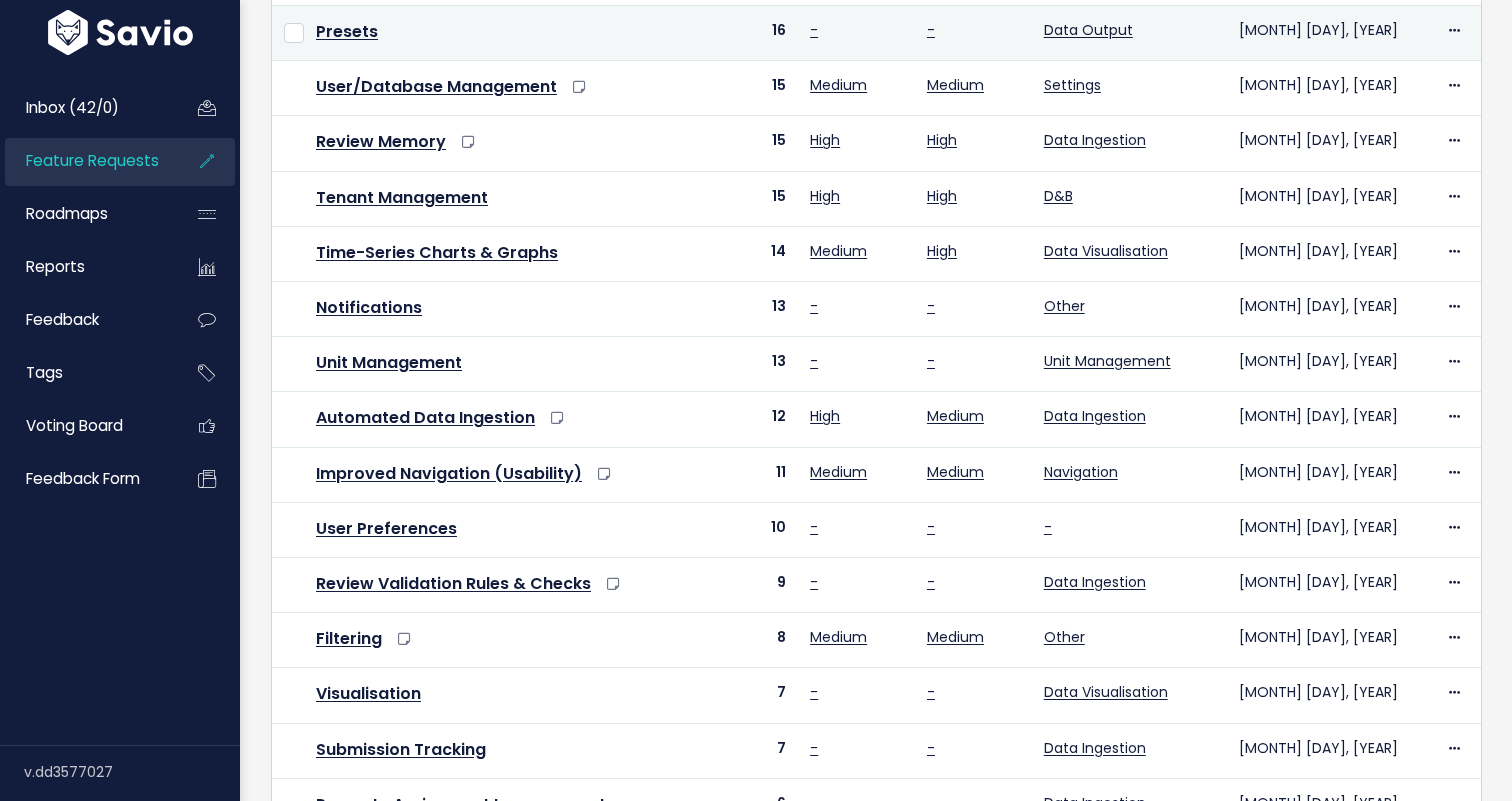 scroll, scrollTop: 0, scrollLeft: 0, axis: both 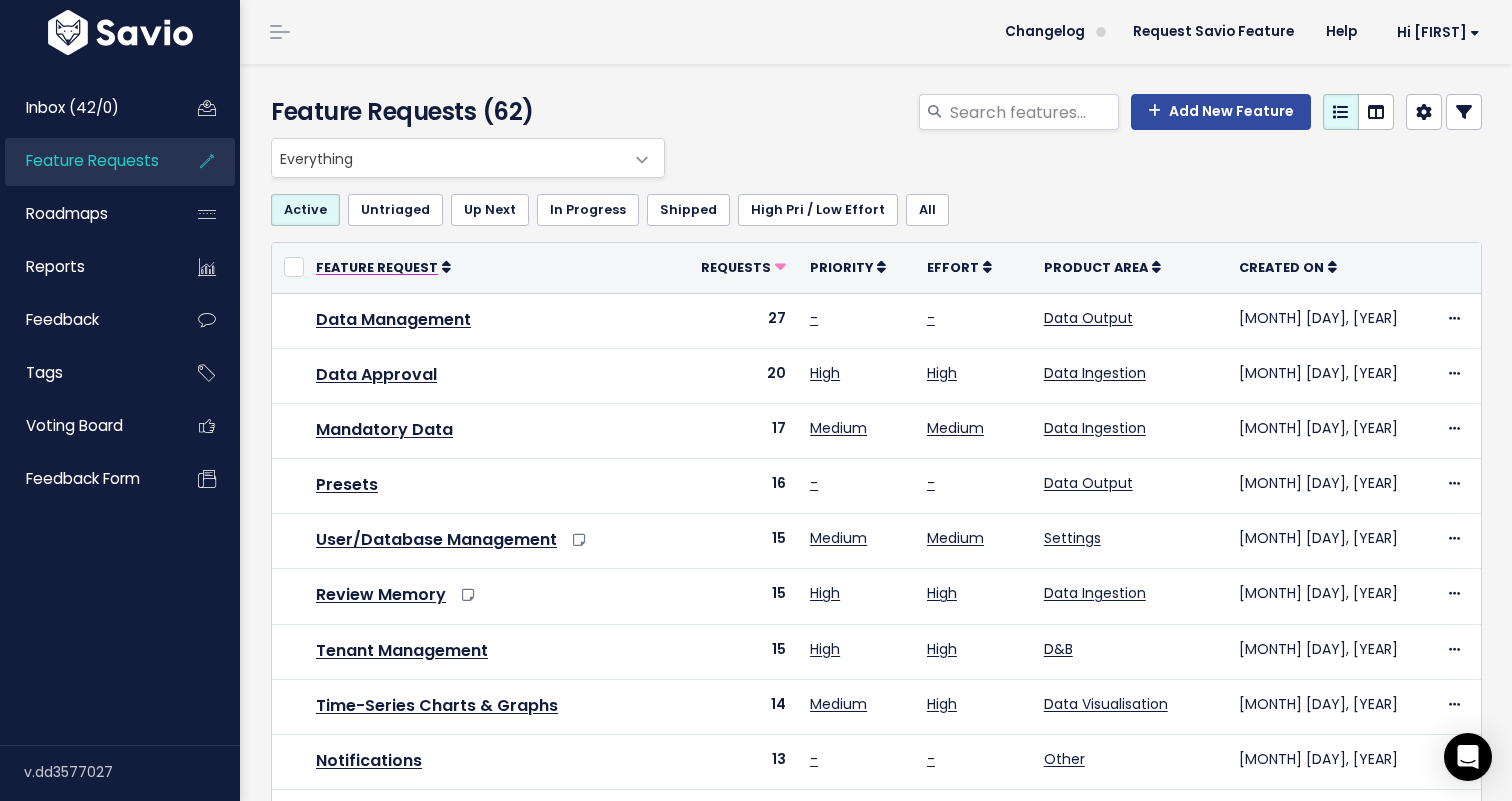 click on "Feature Request" at bounding box center [377, 267] 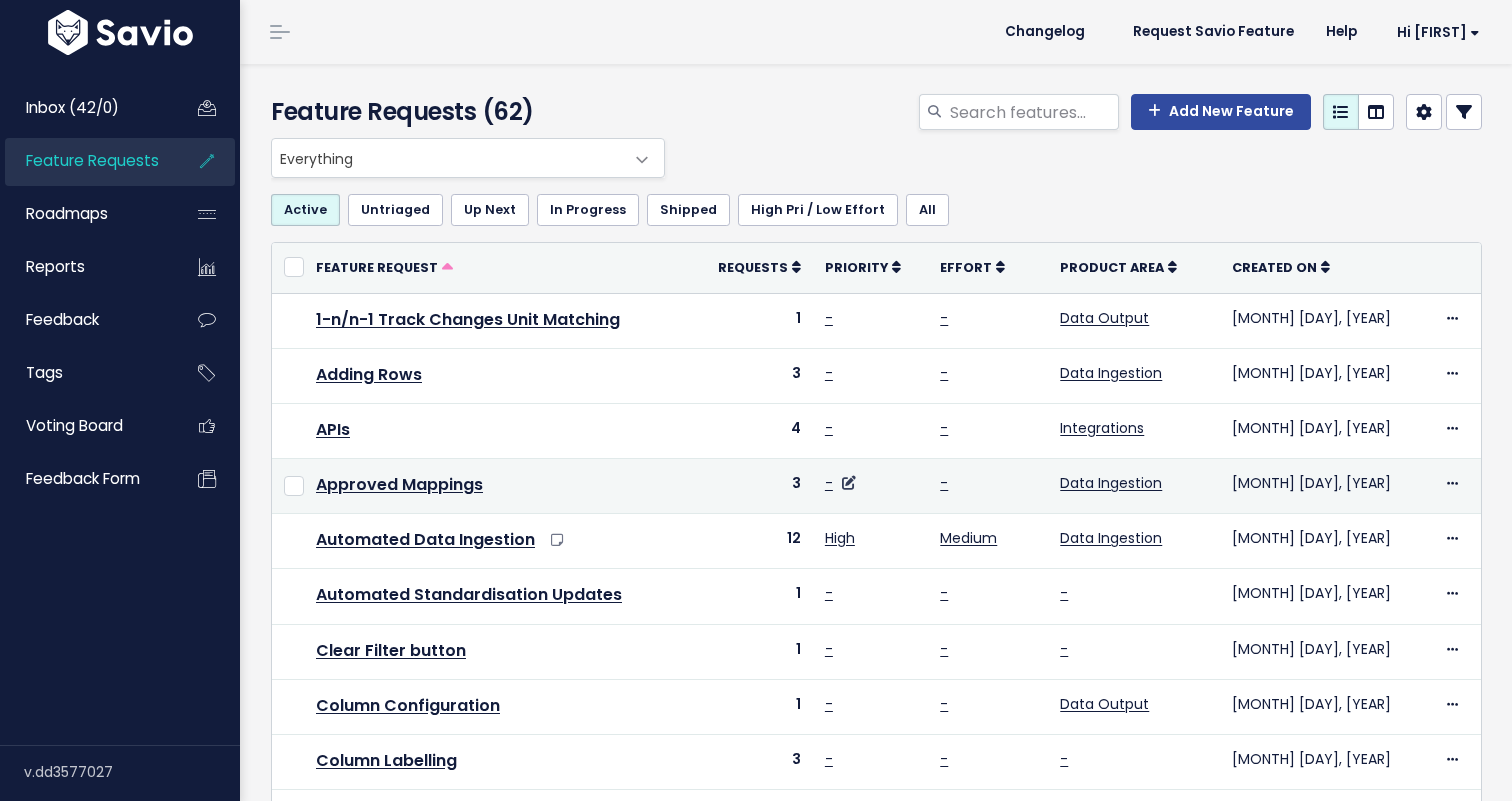 scroll, scrollTop: 0, scrollLeft: 0, axis: both 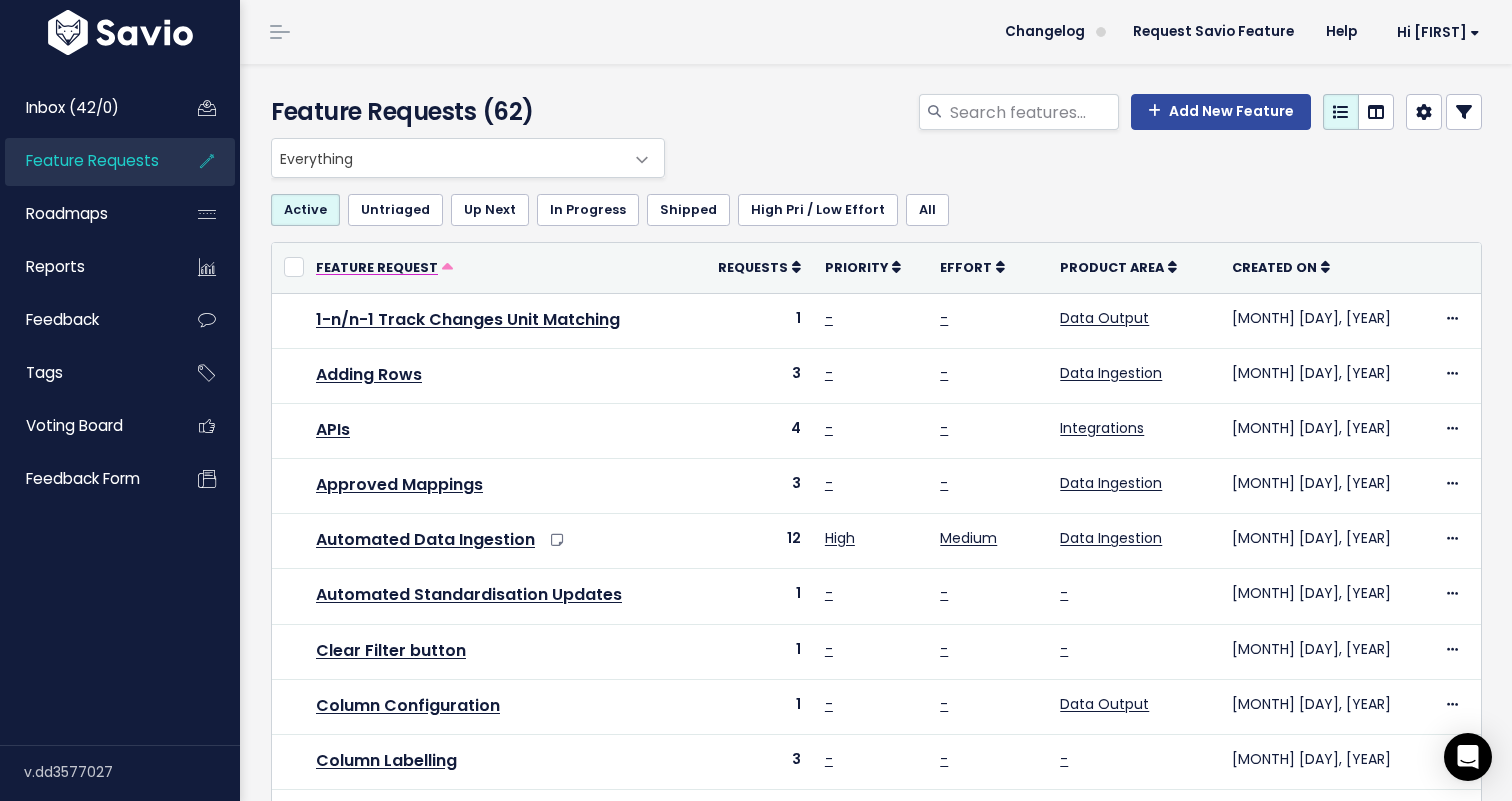 click on "Feature Request" at bounding box center (496, 268) 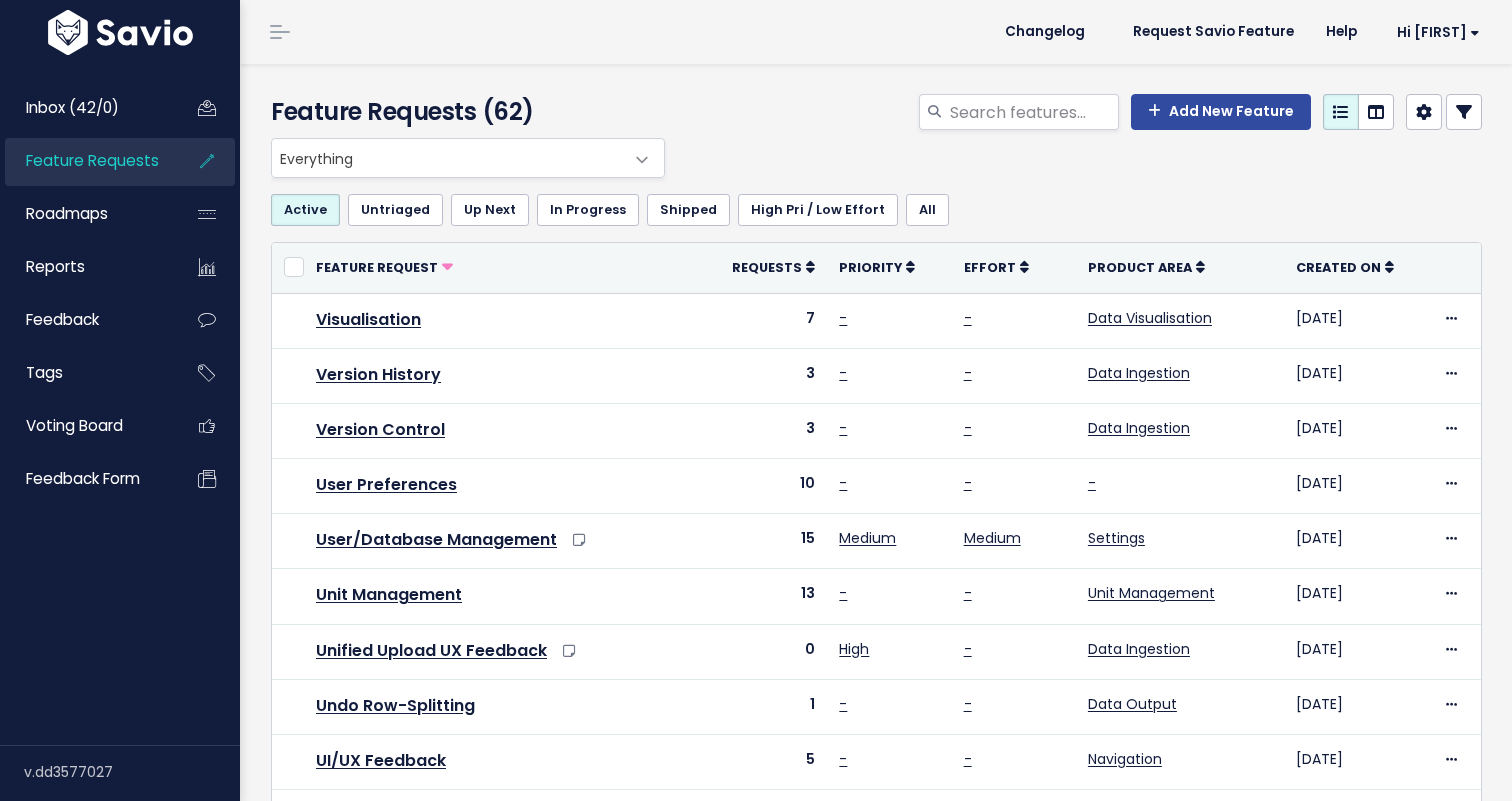 scroll, scrollTop: 0, scrollLeft: 0, axis: both 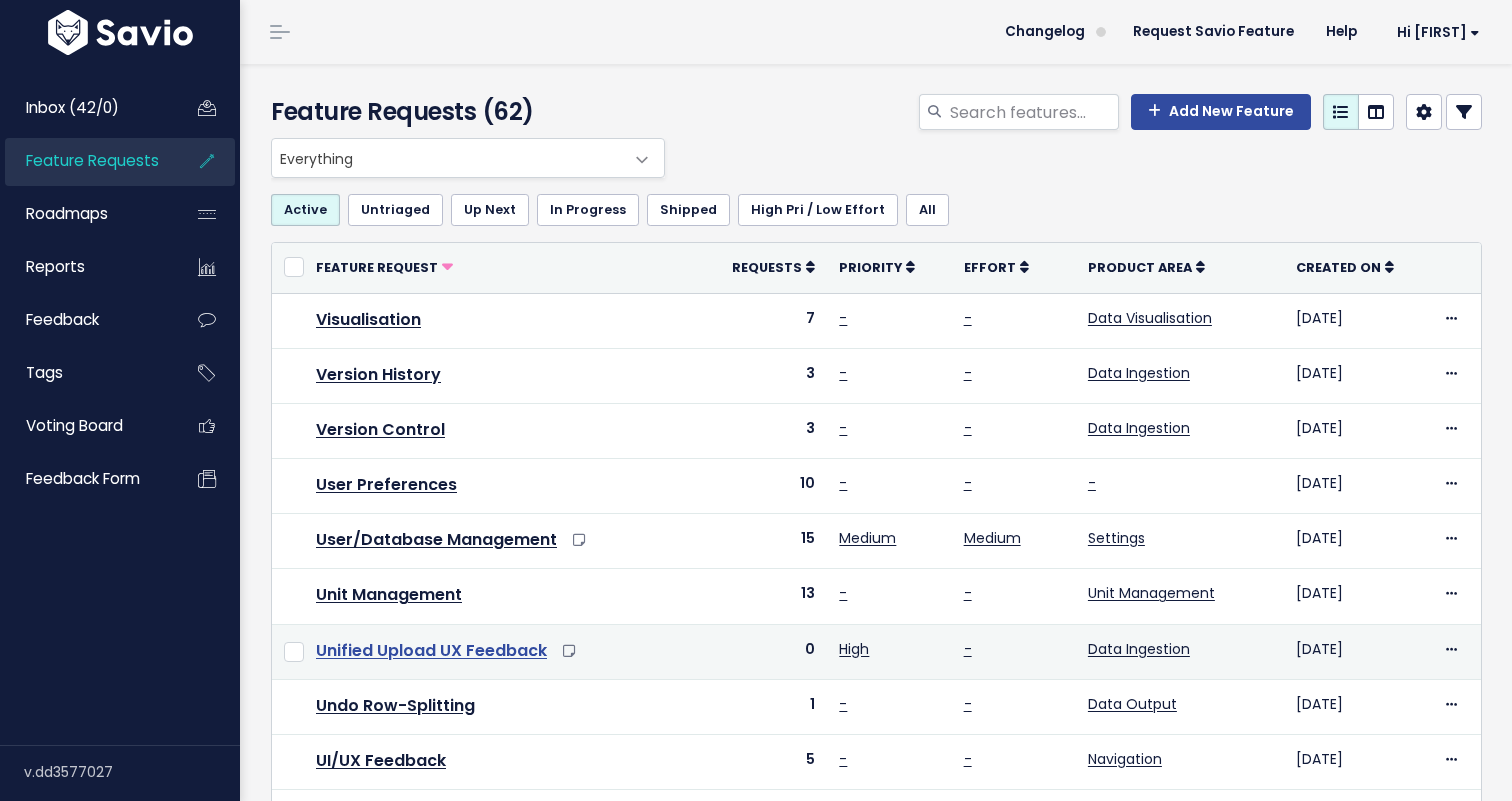 click on "Unified Upload UX Feedback" at bounding box center [431, 650] 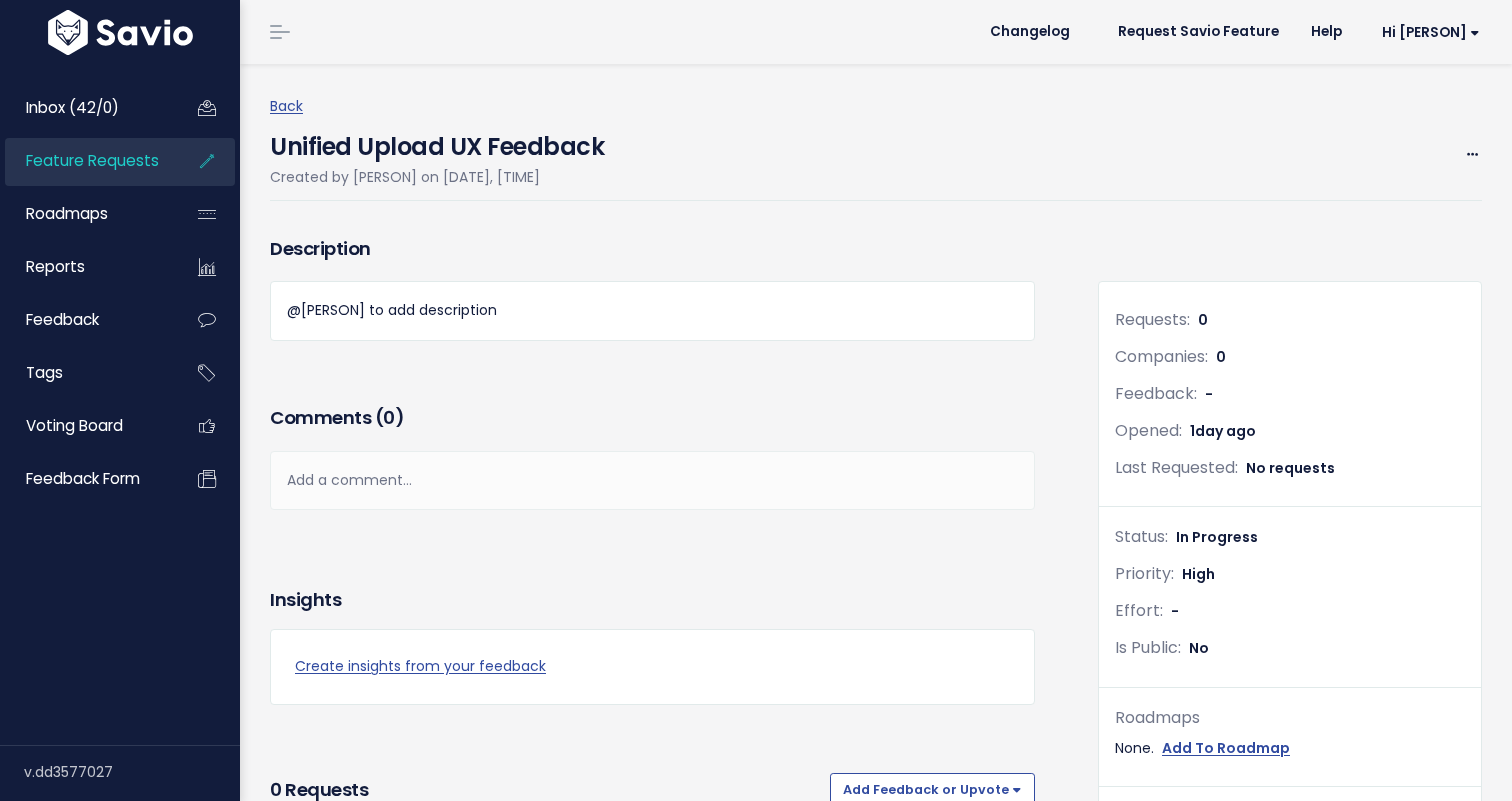 scroll, scrollTop: 0, scrollLeft: 0, axis: both 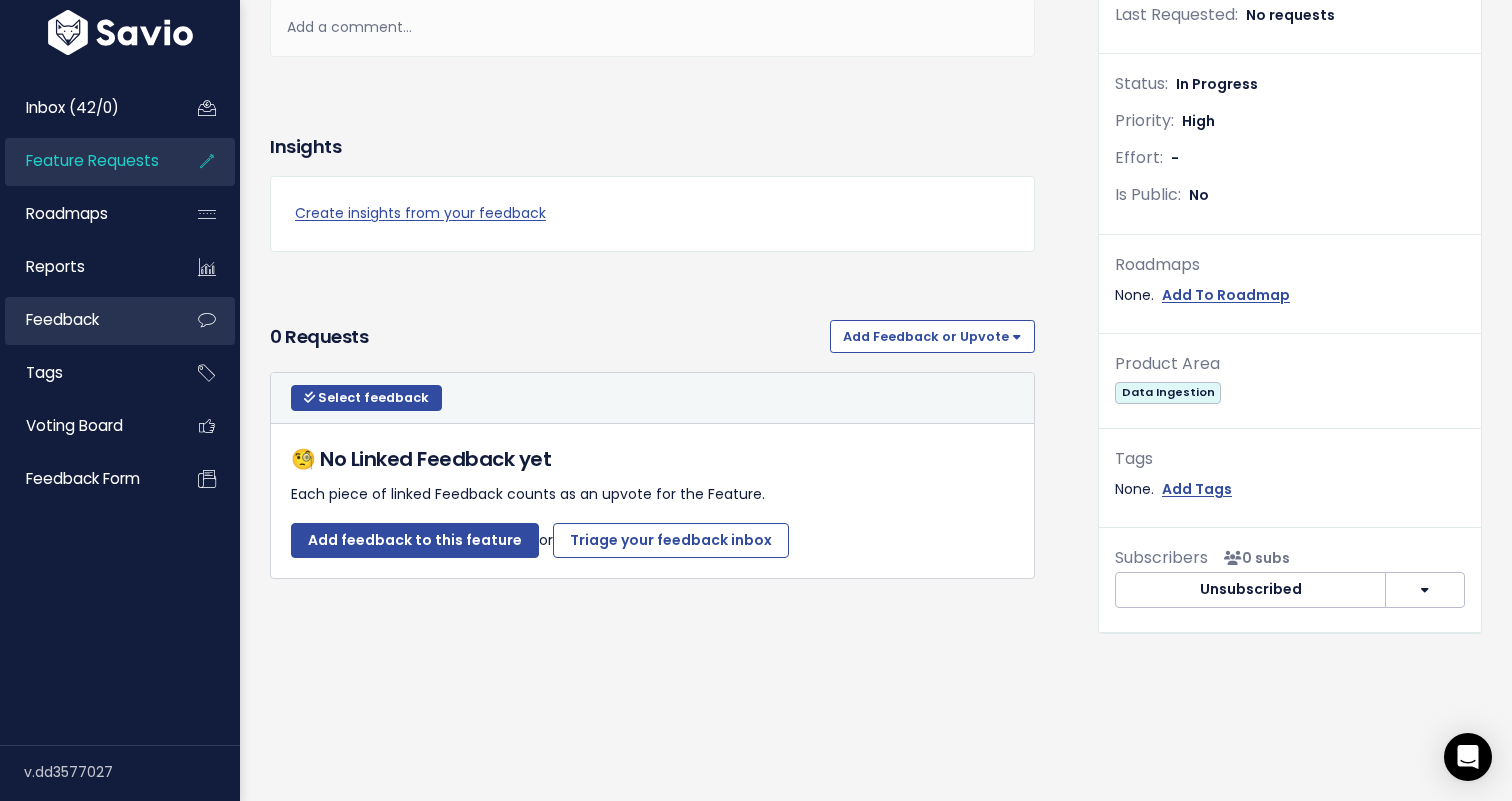 click on "Feedback" at bounding box center (85, 320) 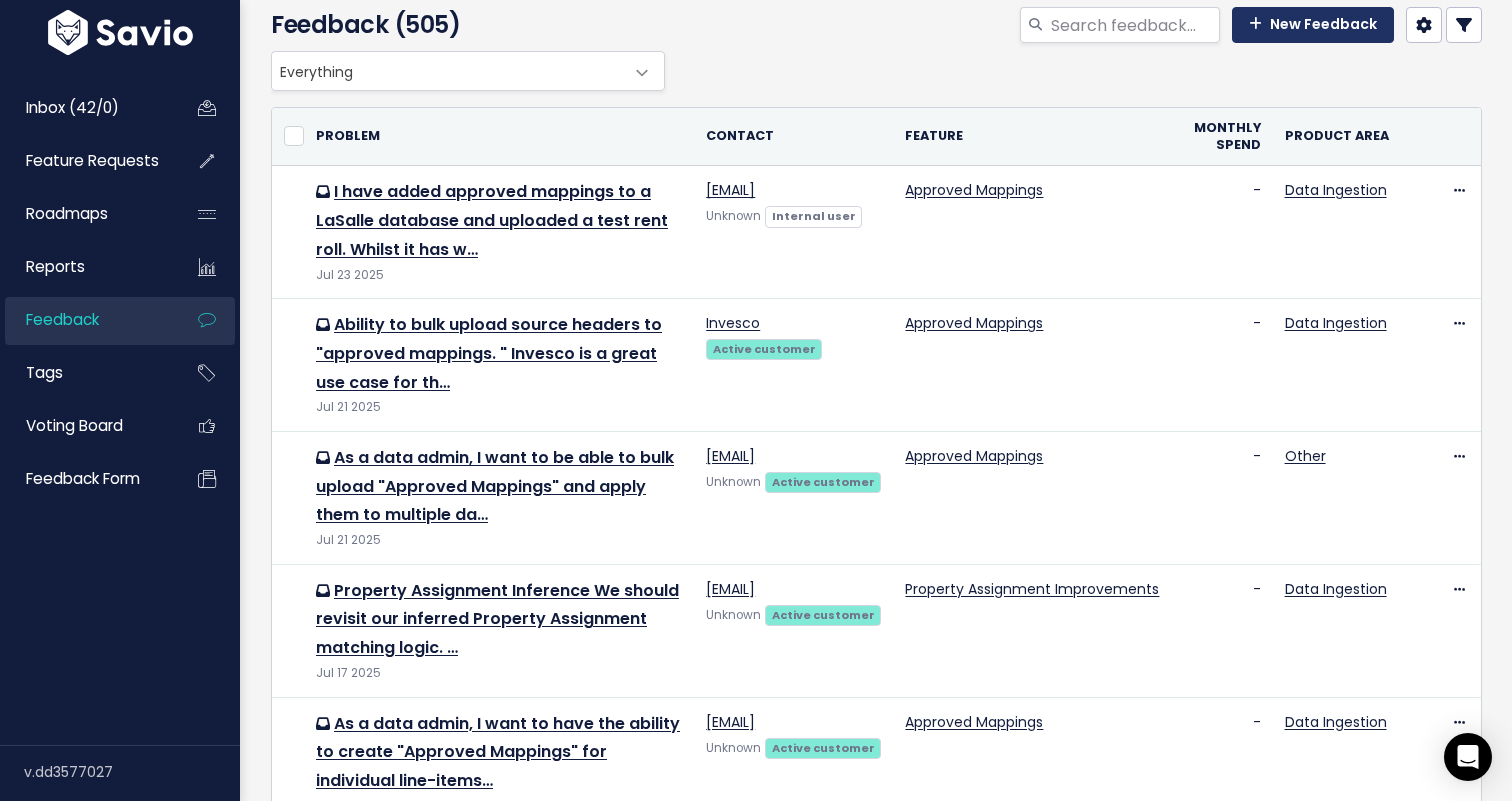 scroll, scrollTop: 0, scrollLeft: 0, axis: both 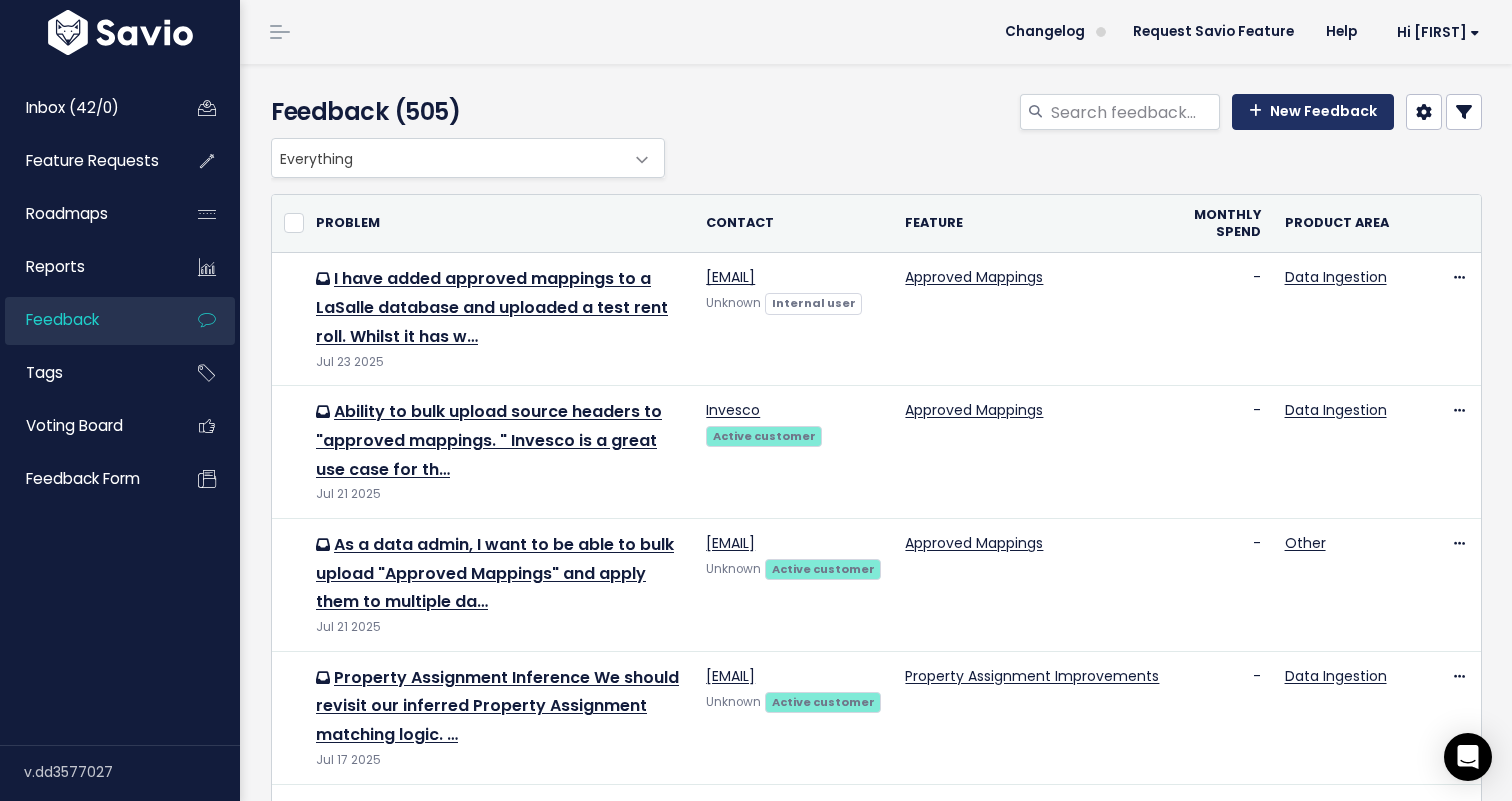 click on "New Feedback" at bounding box center [1313, 112] 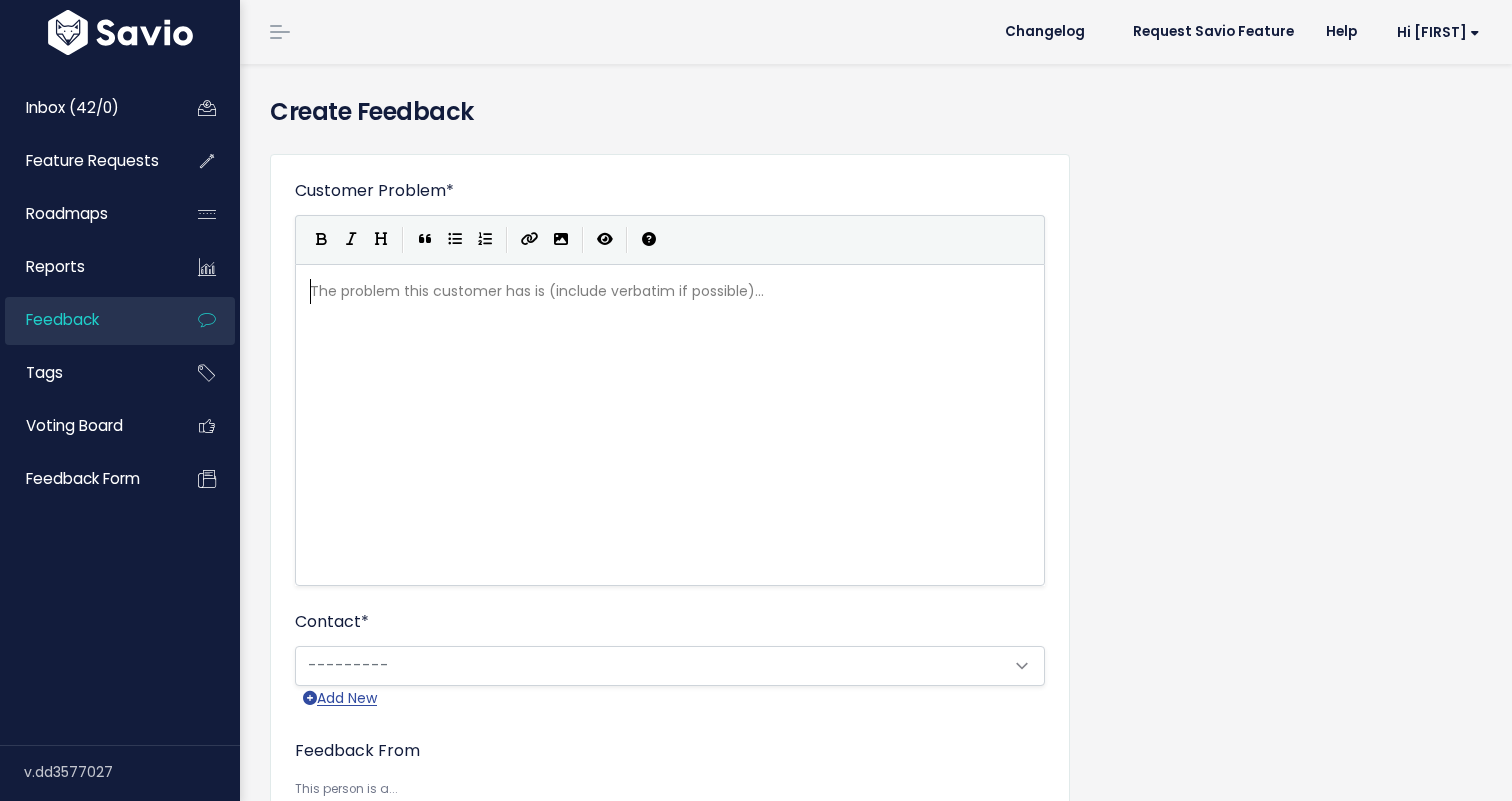 scroll, scrollTop: 0, scrollLeft: 0, axis: both 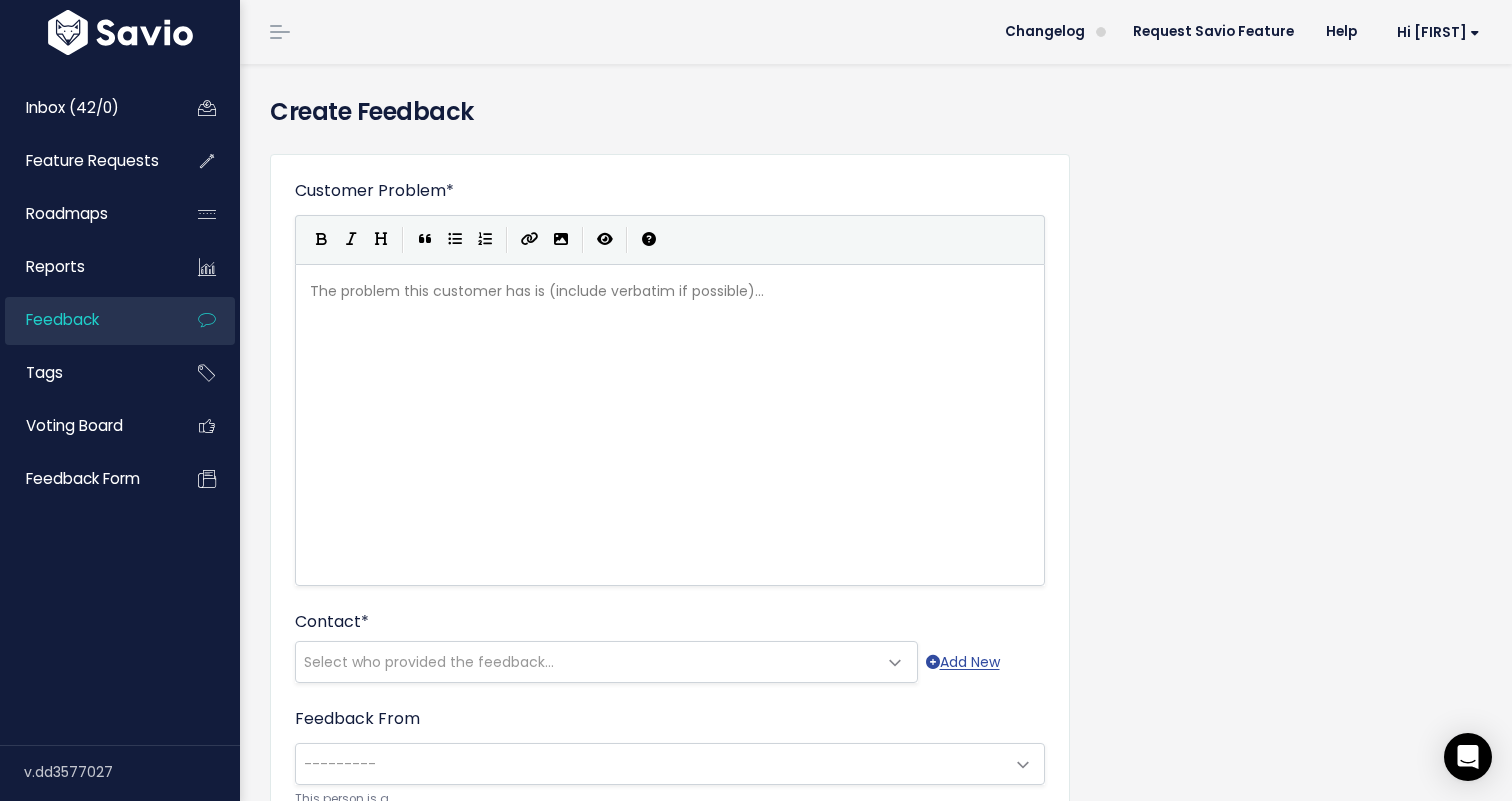 click on "Feedback" at bounding box center [62, 319] 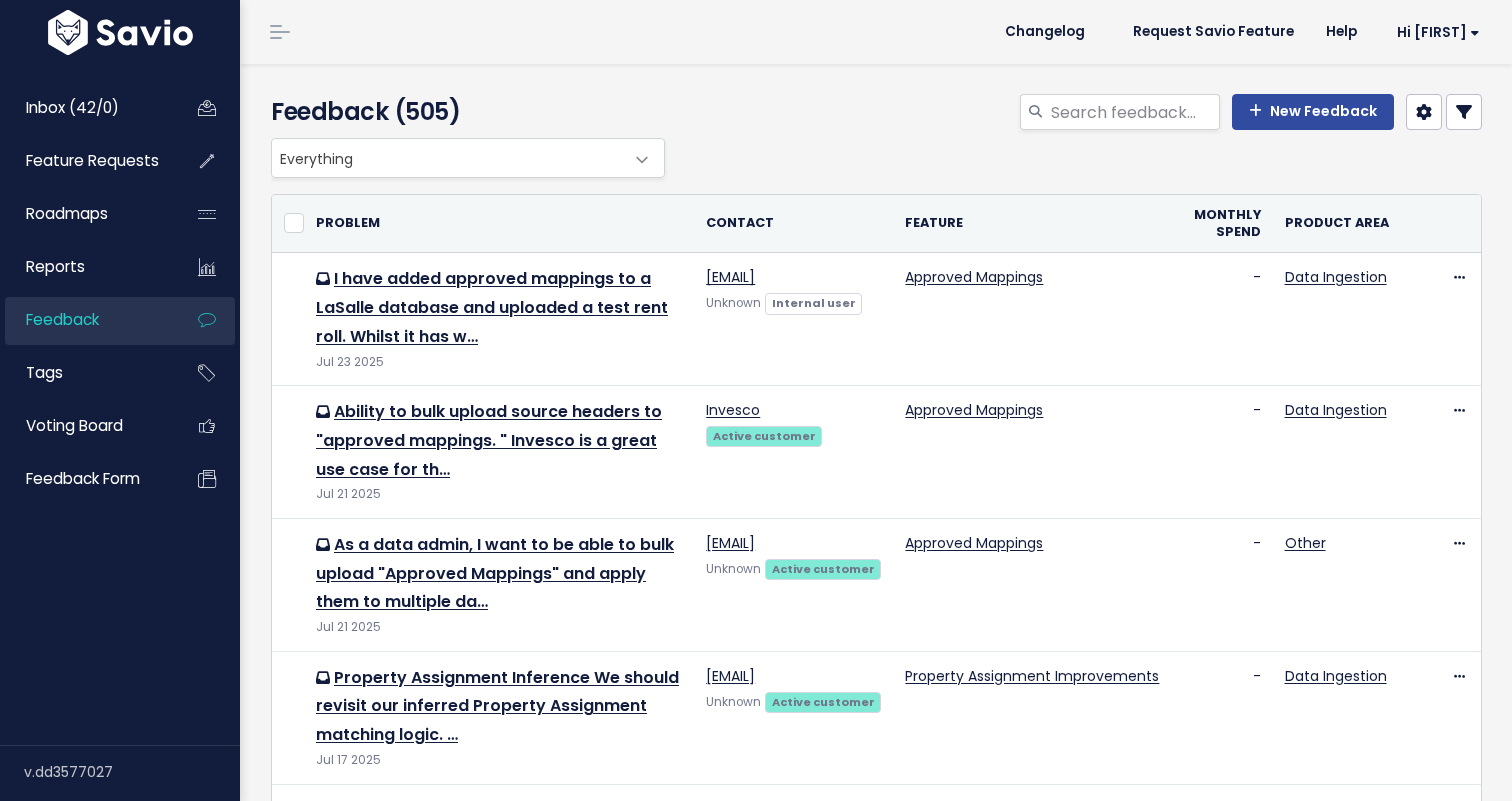 scroll, scrollTop: 0, scrollLeft: 0, axis: both 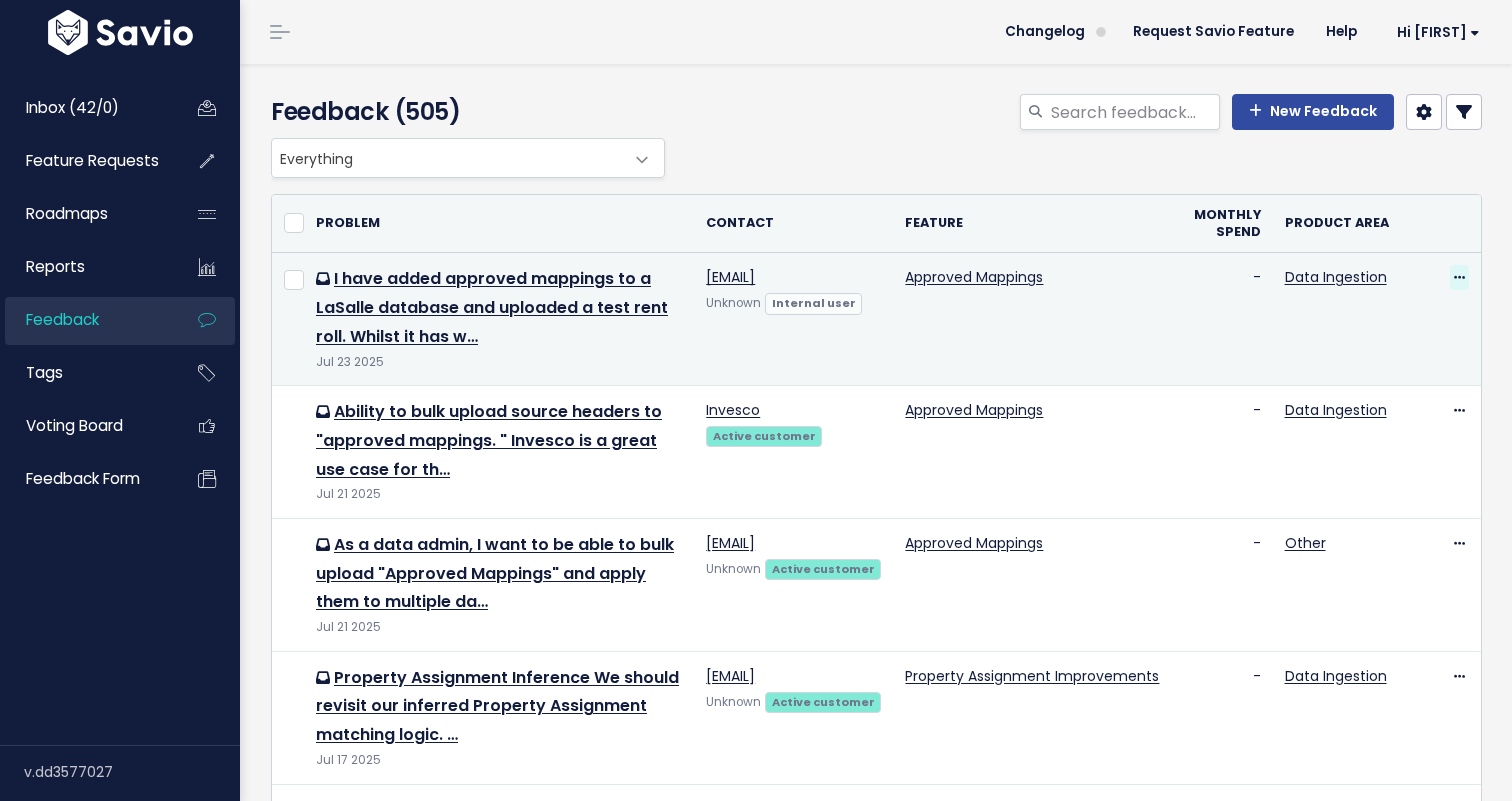 click at bounding box center [1459, 278] 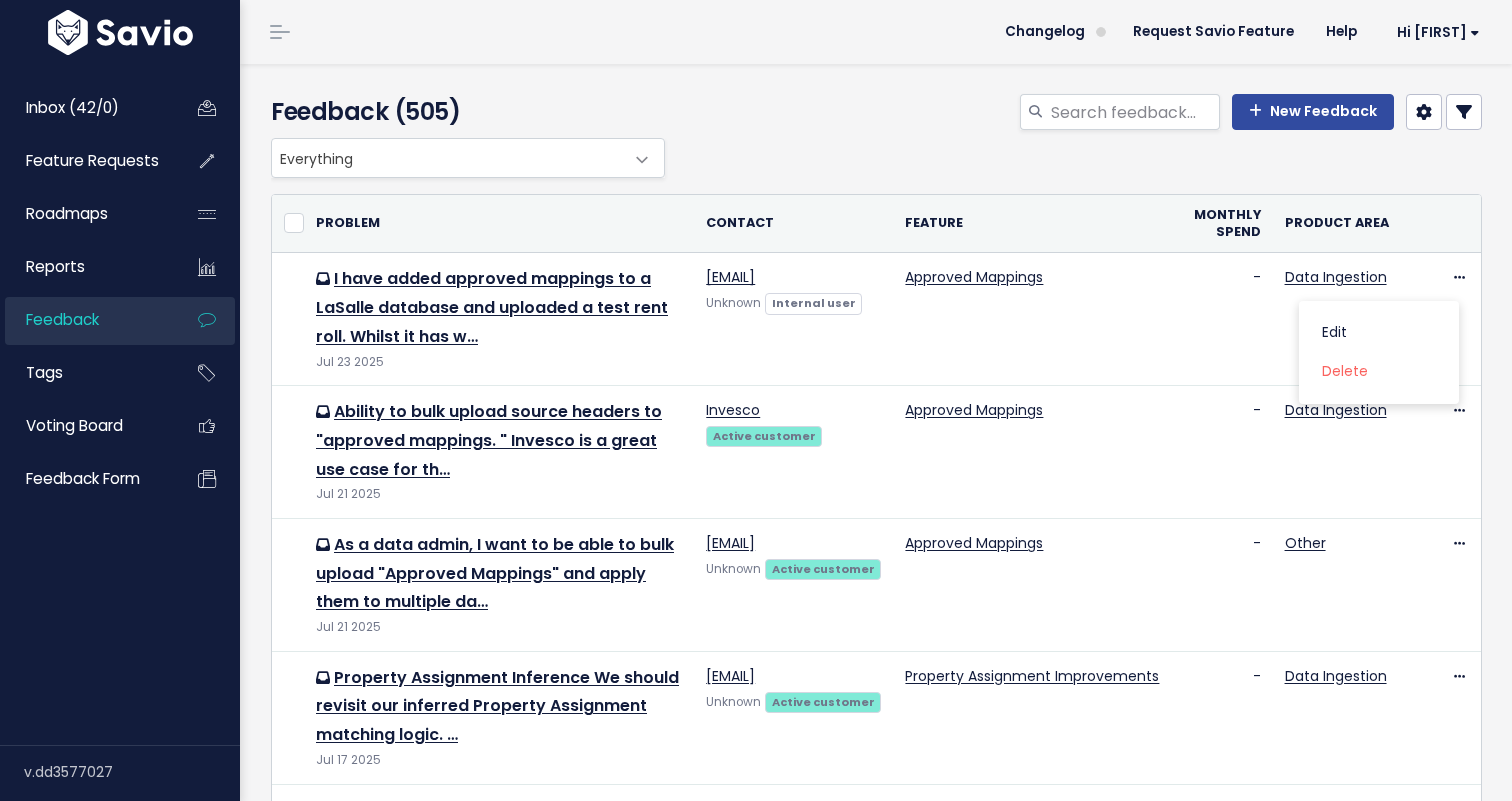click at bounding box center (1451, 224) 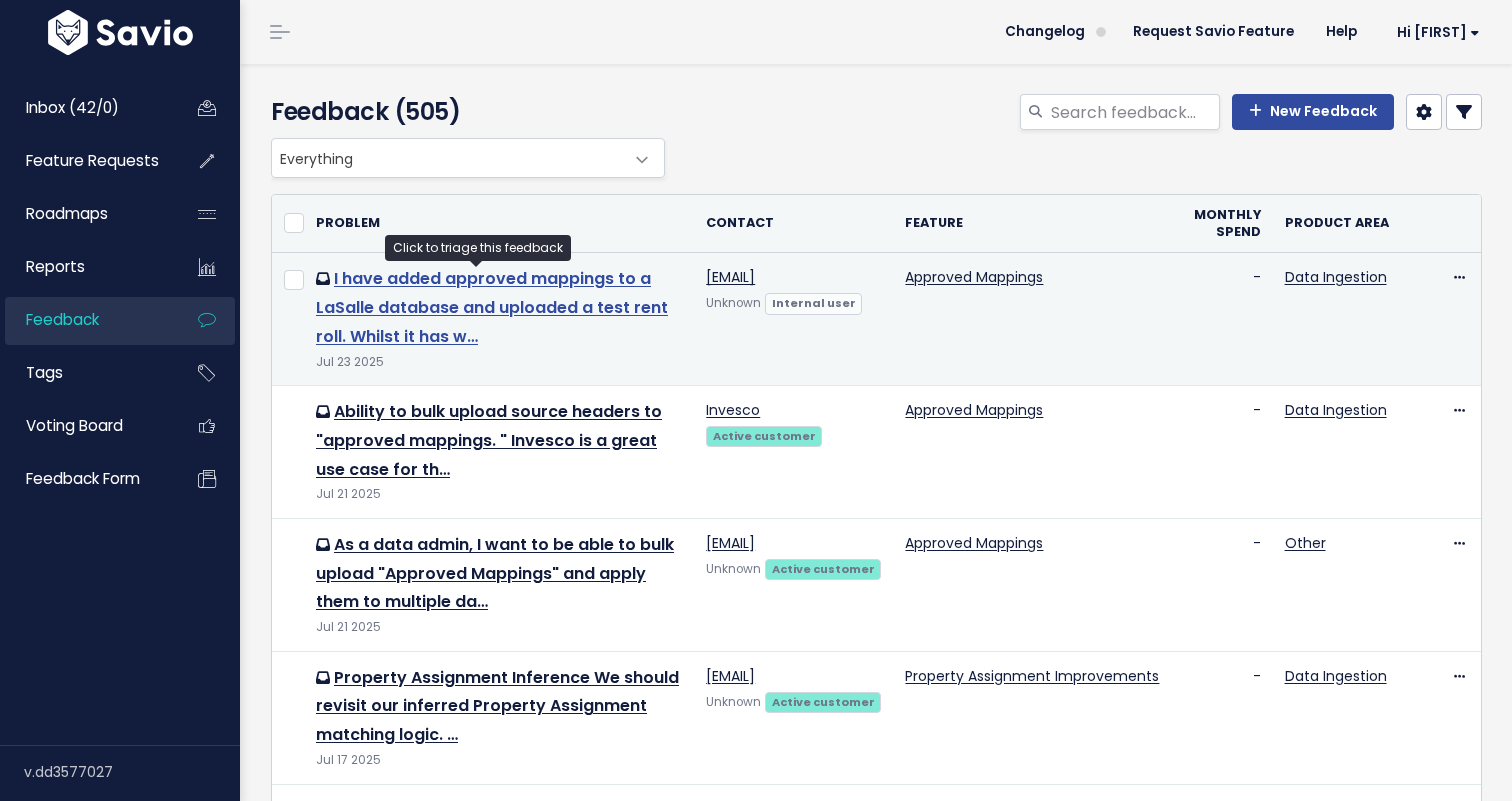click on "I have added approved mappings to a LaSalle database and uploaded a test rent roll. Whilst it has w…" at bounding box center [492, 307] 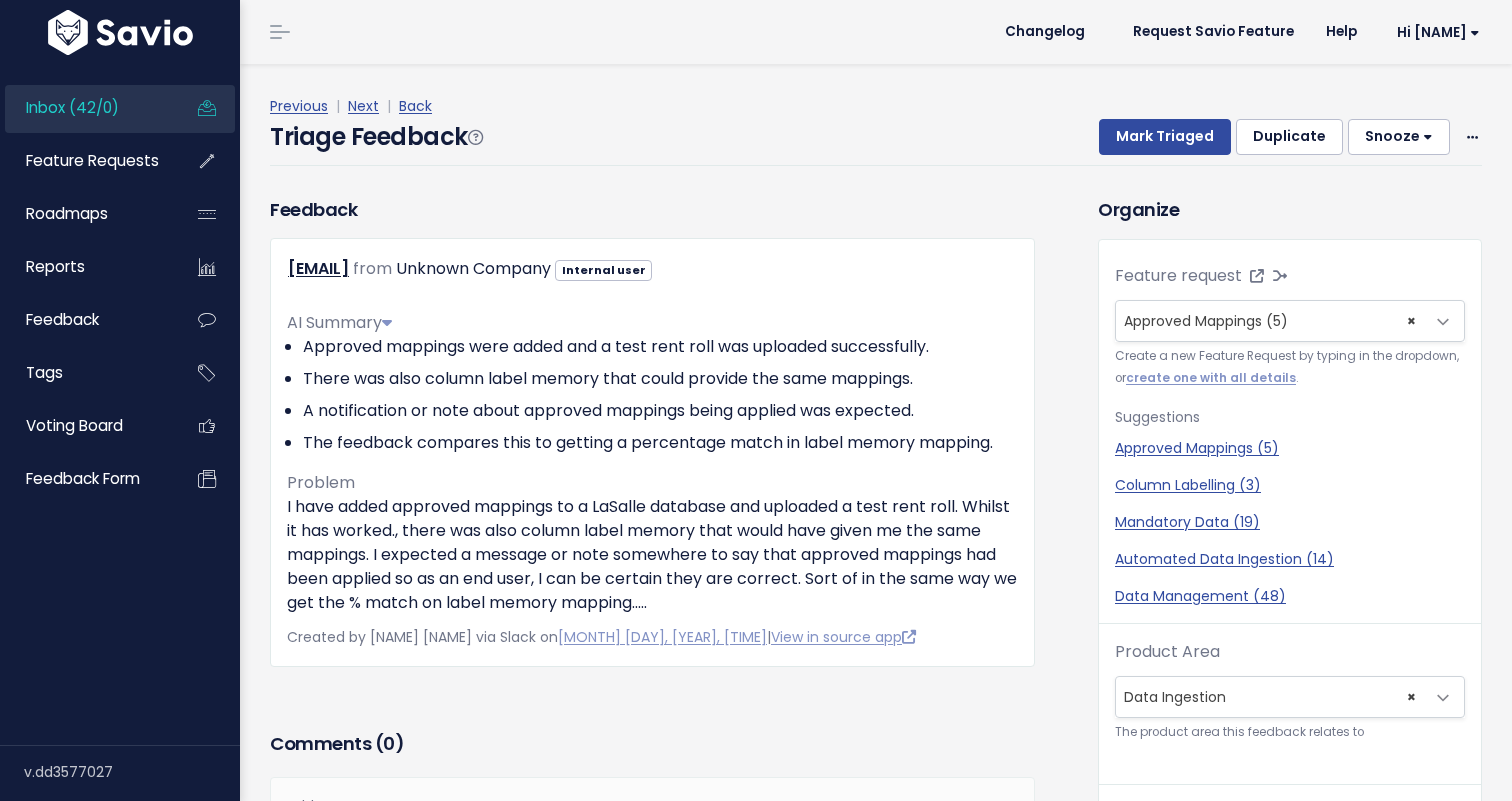 scroll, scrollTop: 0, scrollLeft: 0, axis: both 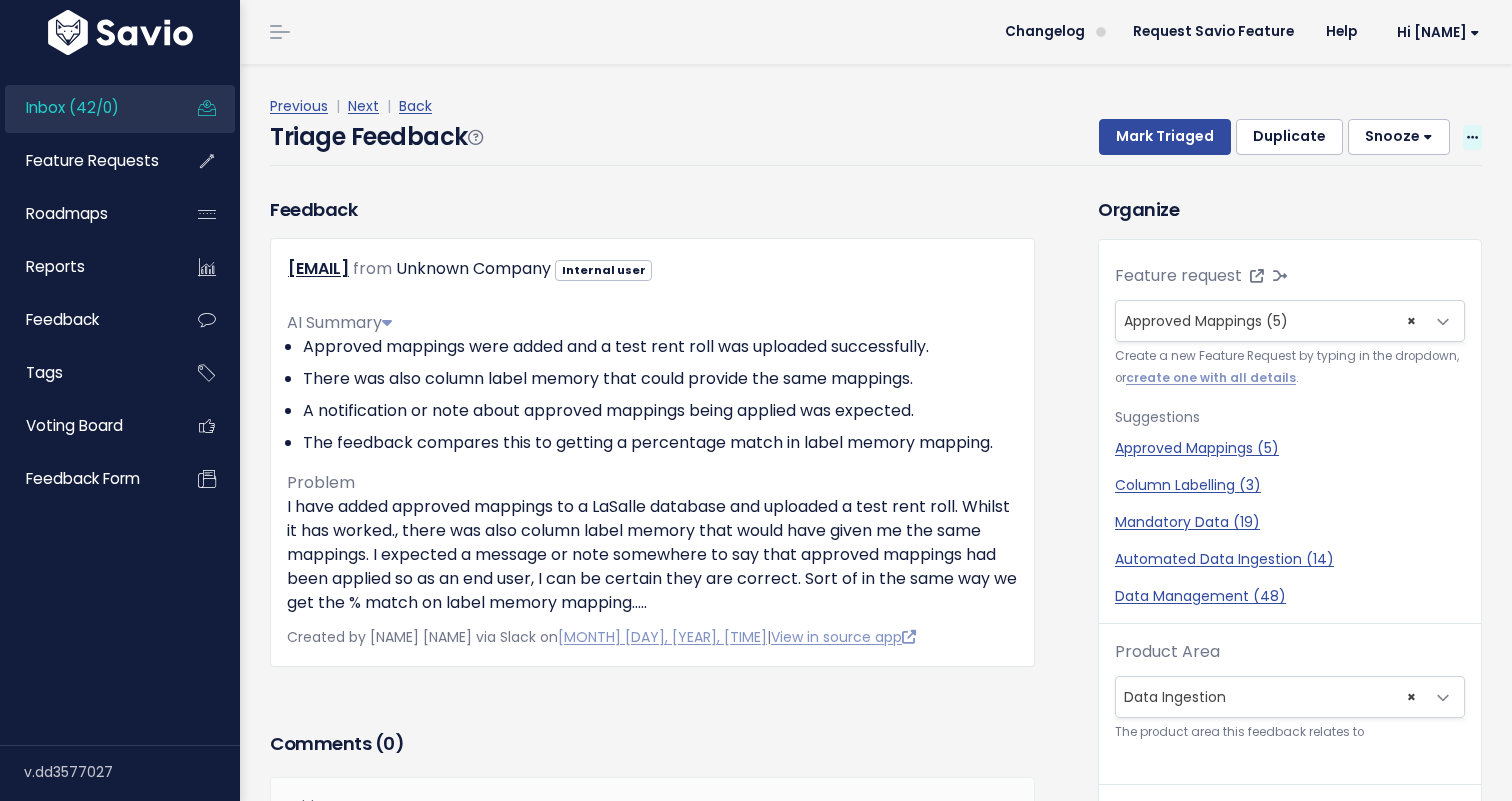 click at bounding box center (1472, 138) 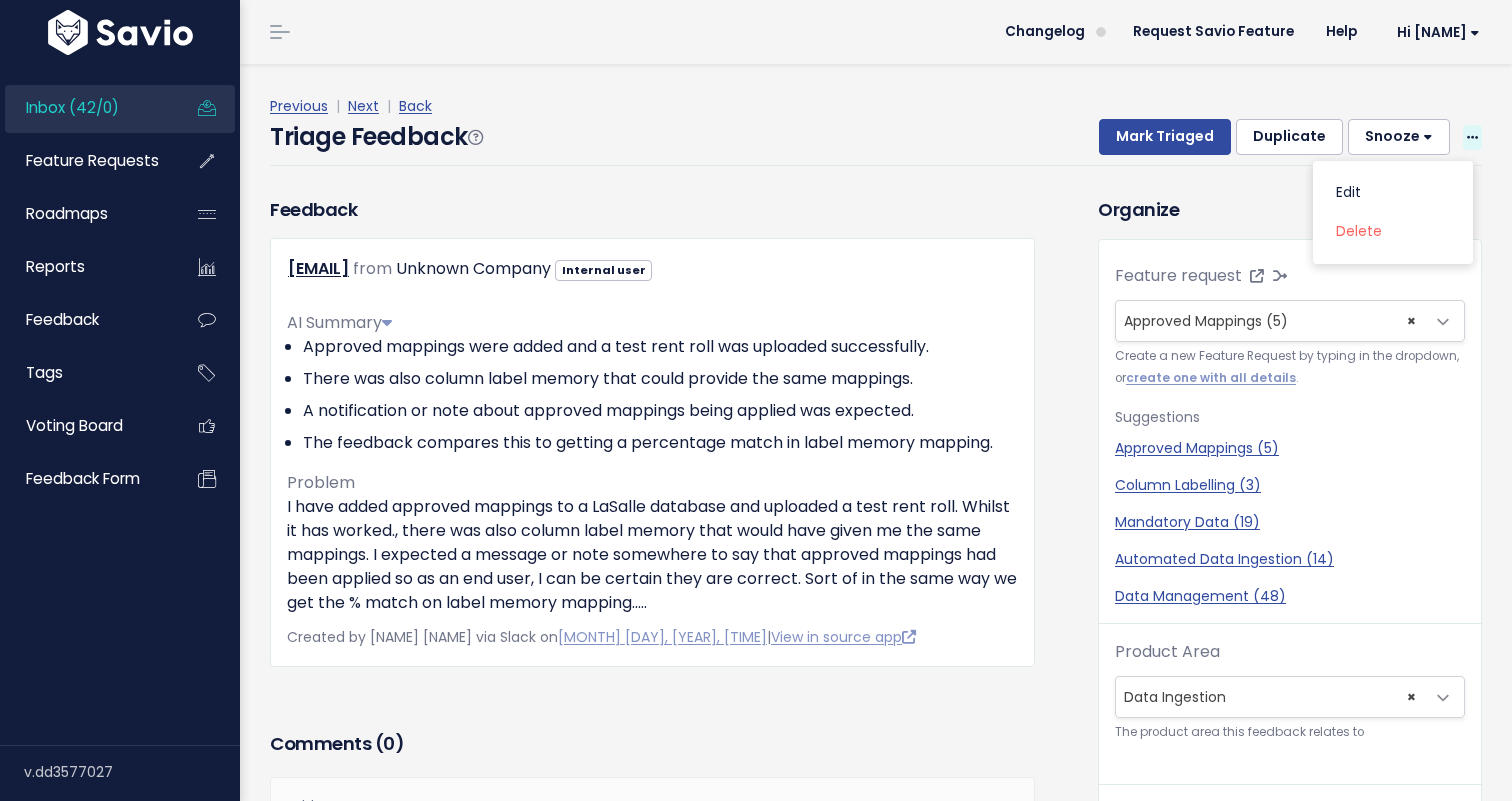 click at bounding box center [1472, 138] 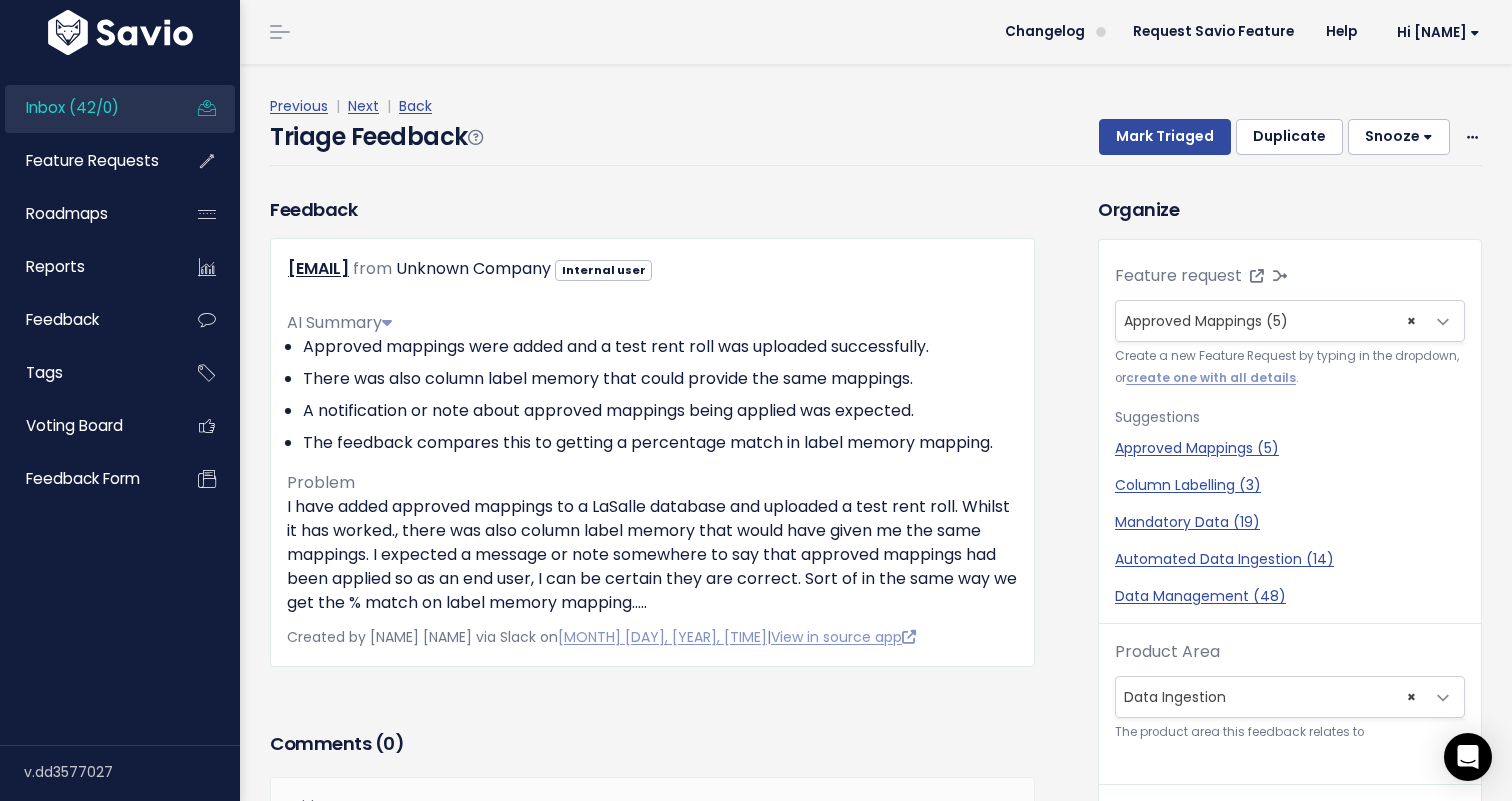 click on "Snooze" at bounding box center (1399, 137) 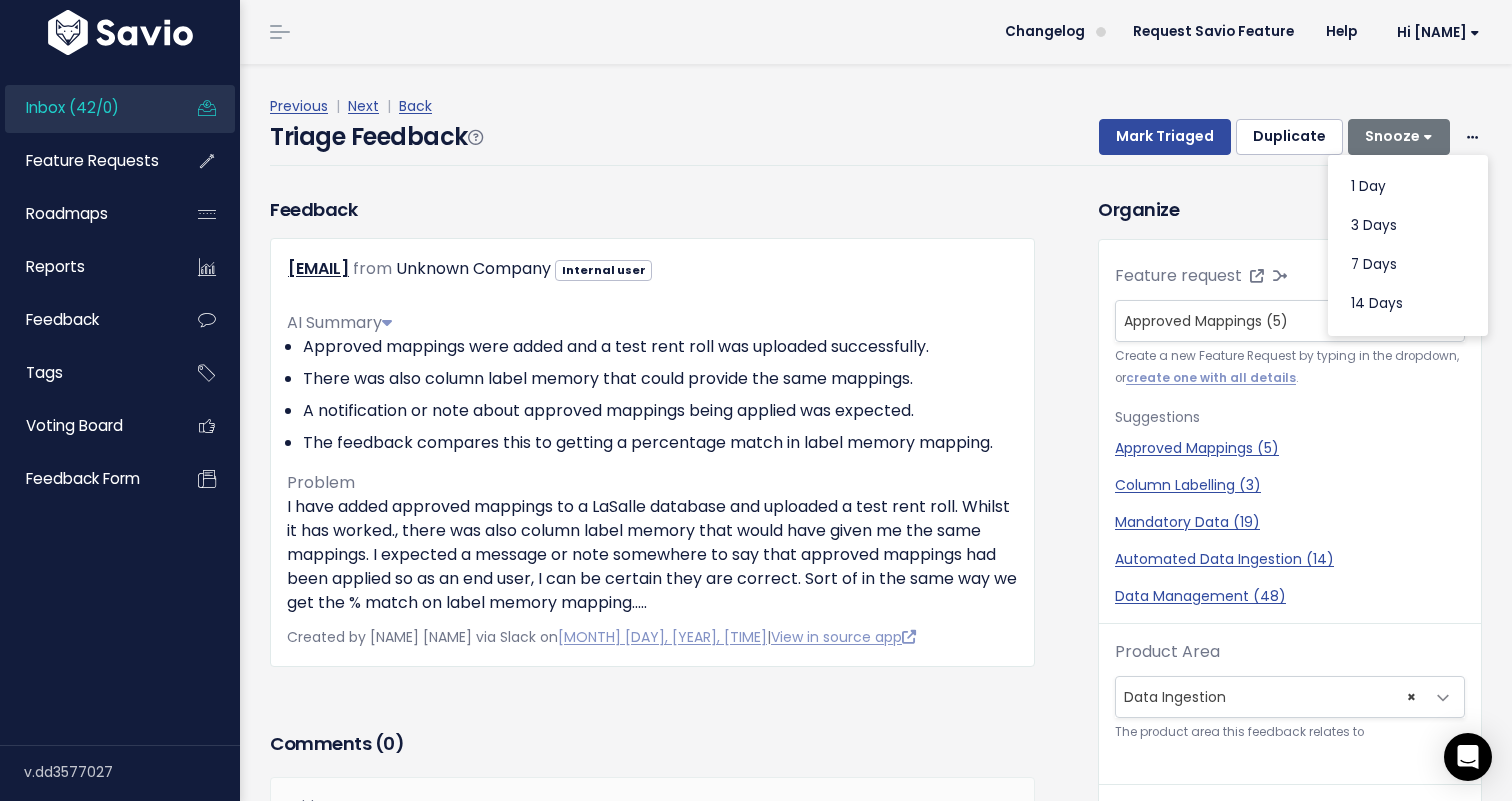 click on "Previous
|
Next
|
Back
Triage Feedback
Mark Triaged
Duplicate
Snooze
1 day
3 days
7 days
14 days
Edit
Delete" at bounding box center [883, 130] 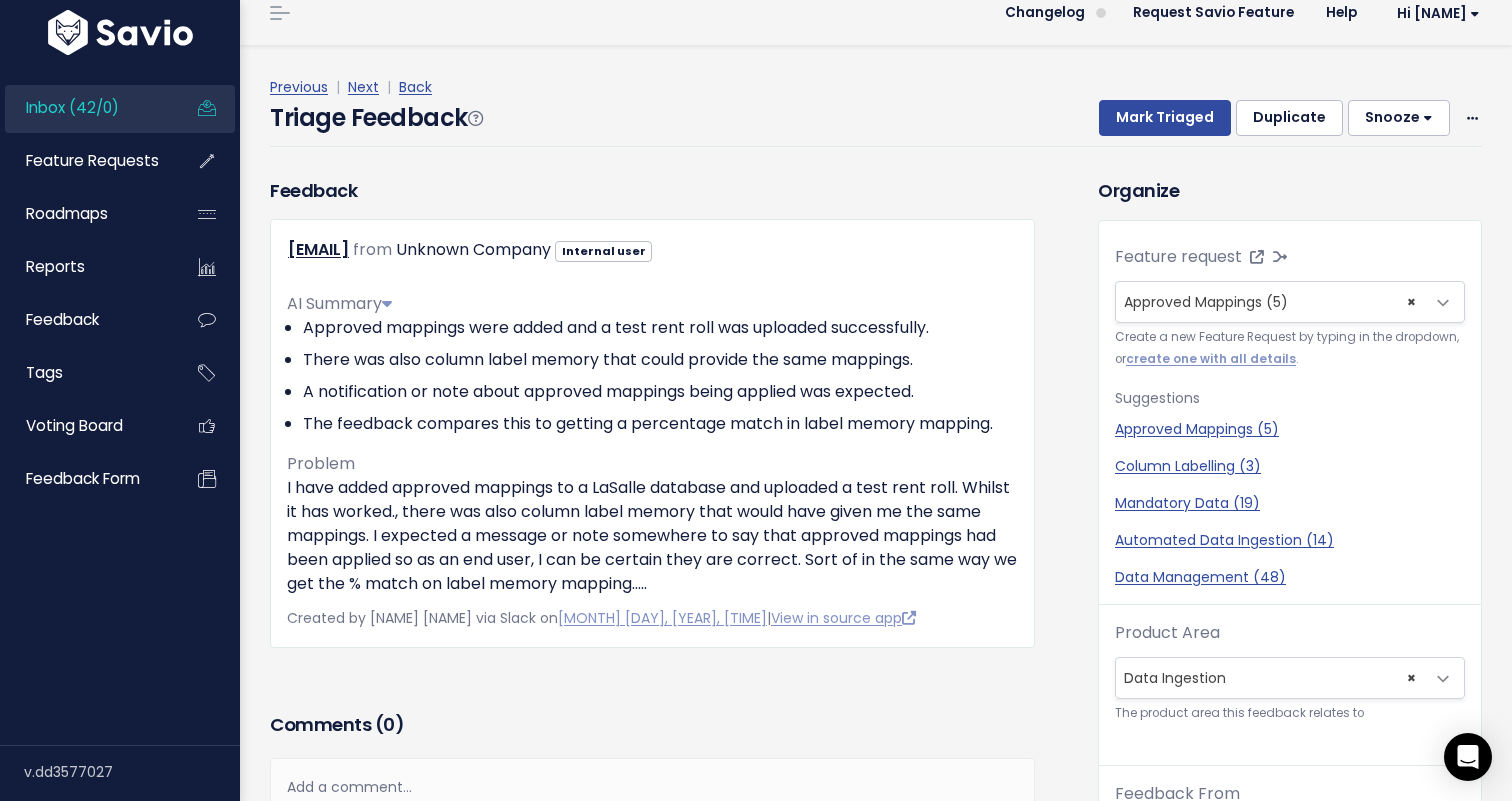 scroll, scrollTop: 66, scrollLeft: 0, axis: vertical 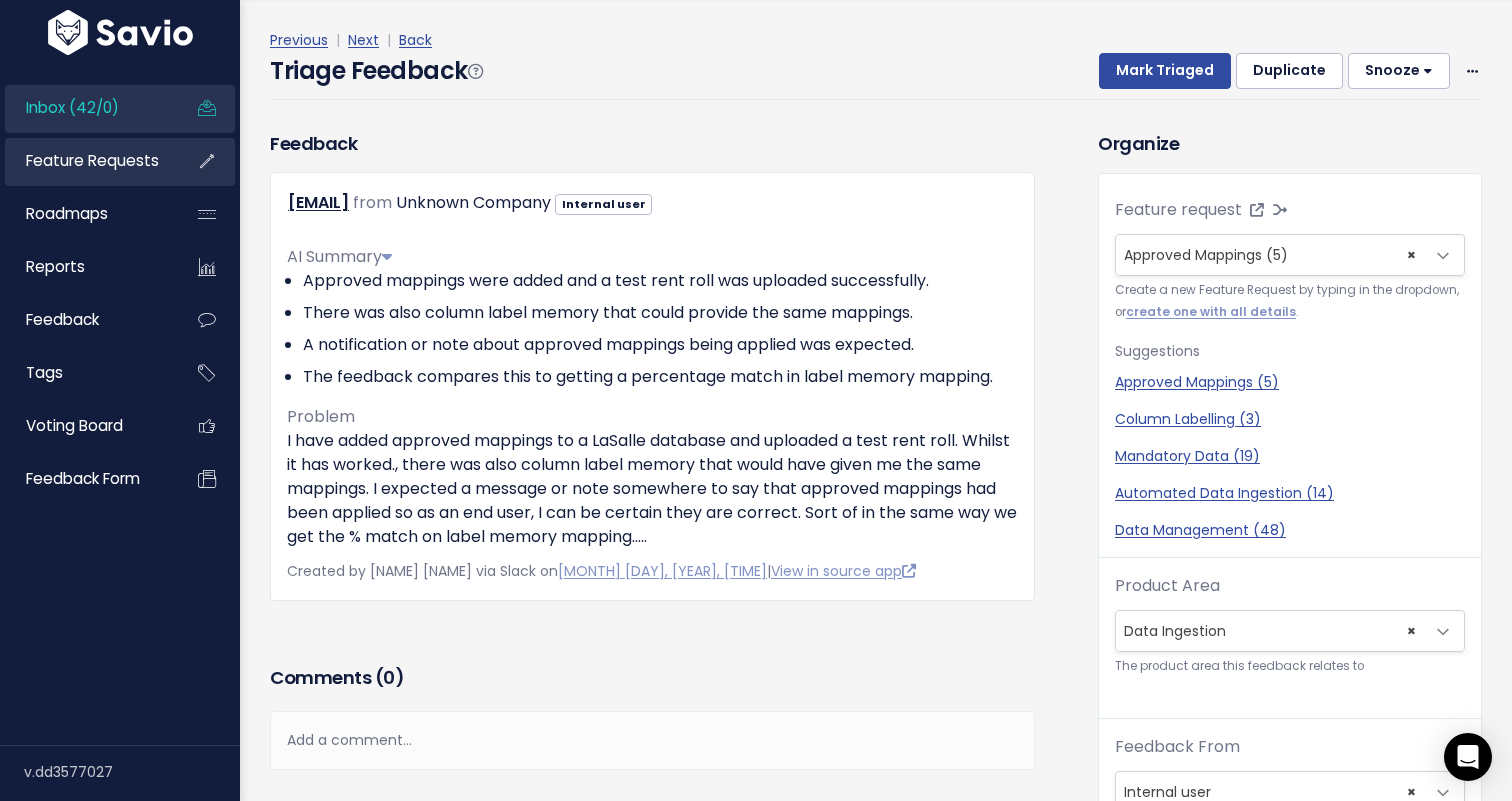click on "Feature Requests" at bounding box center (92, 160) 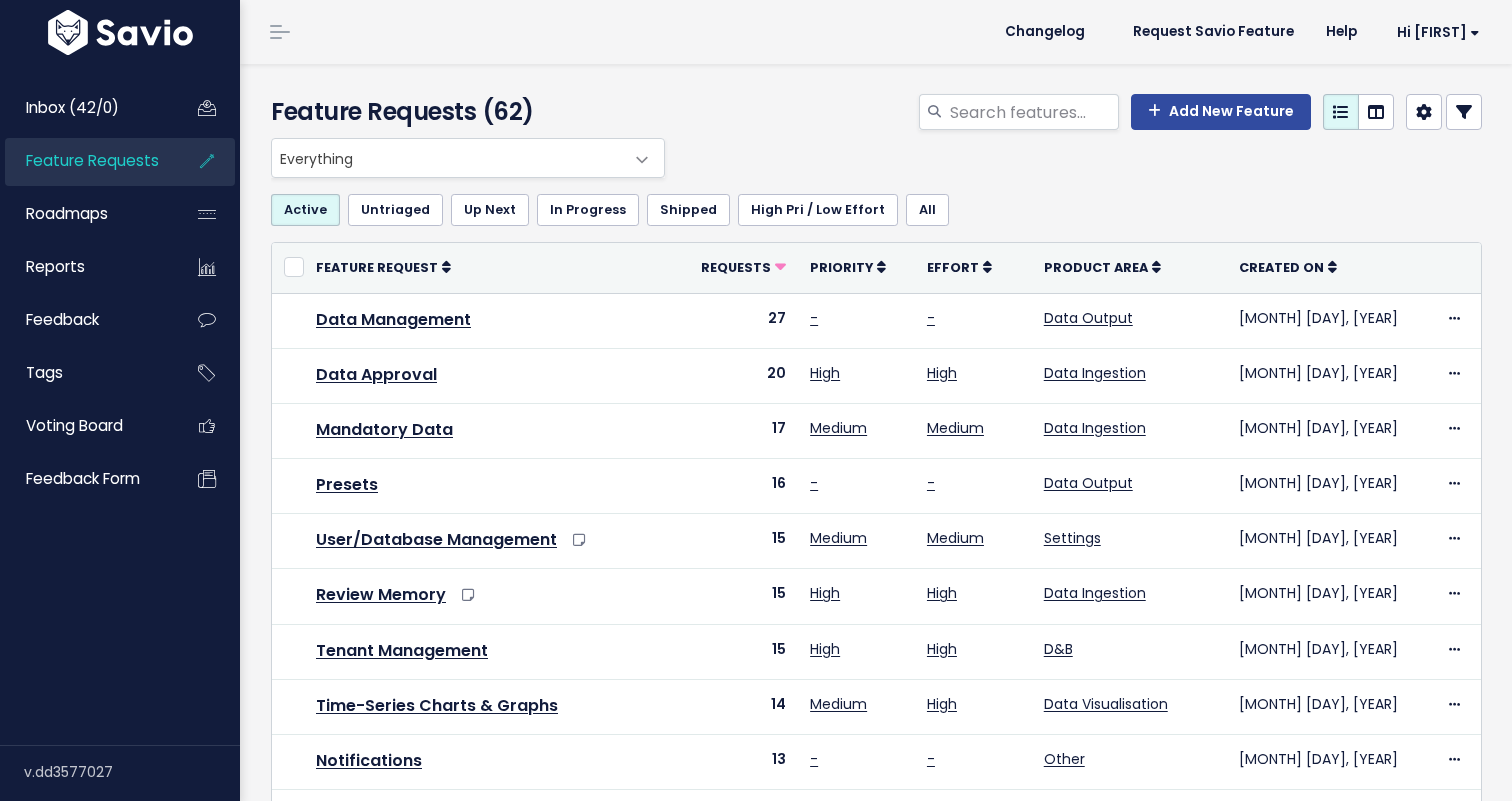 scroll, scrollTop: 0, scrollLeft: 0, axis: both 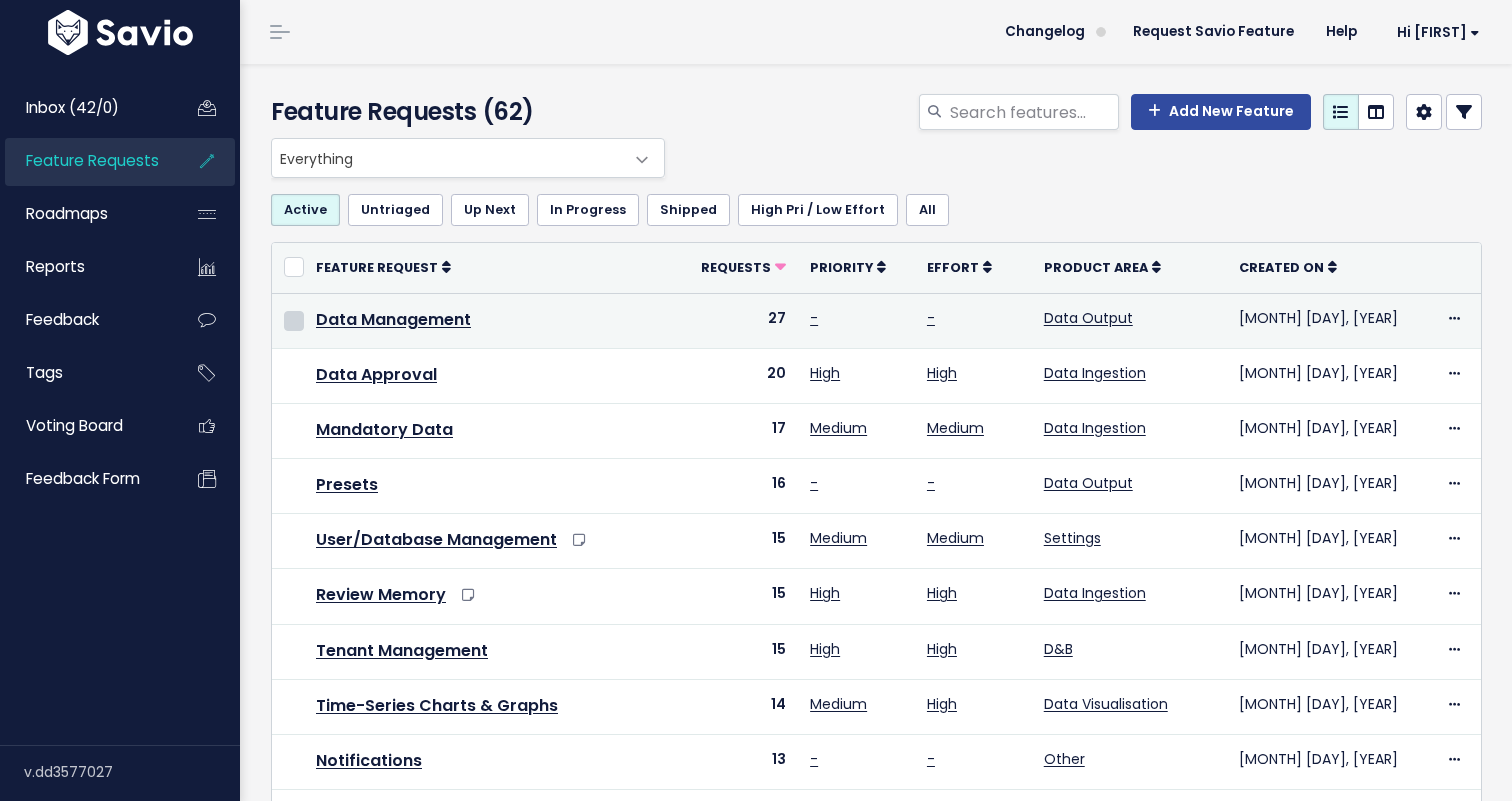 click at bounding box center (294, 321) 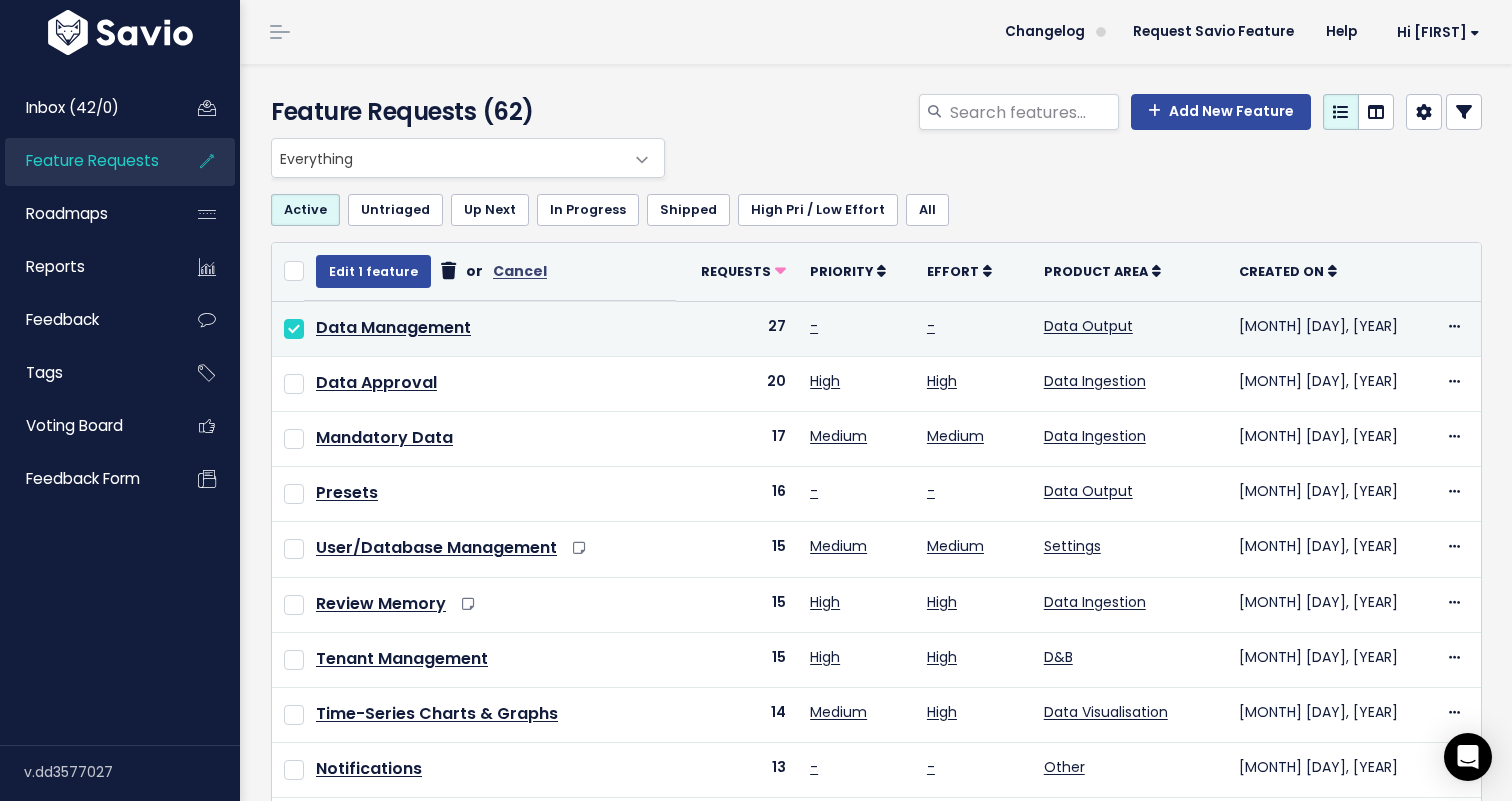 click at bounding box center [288, 328] 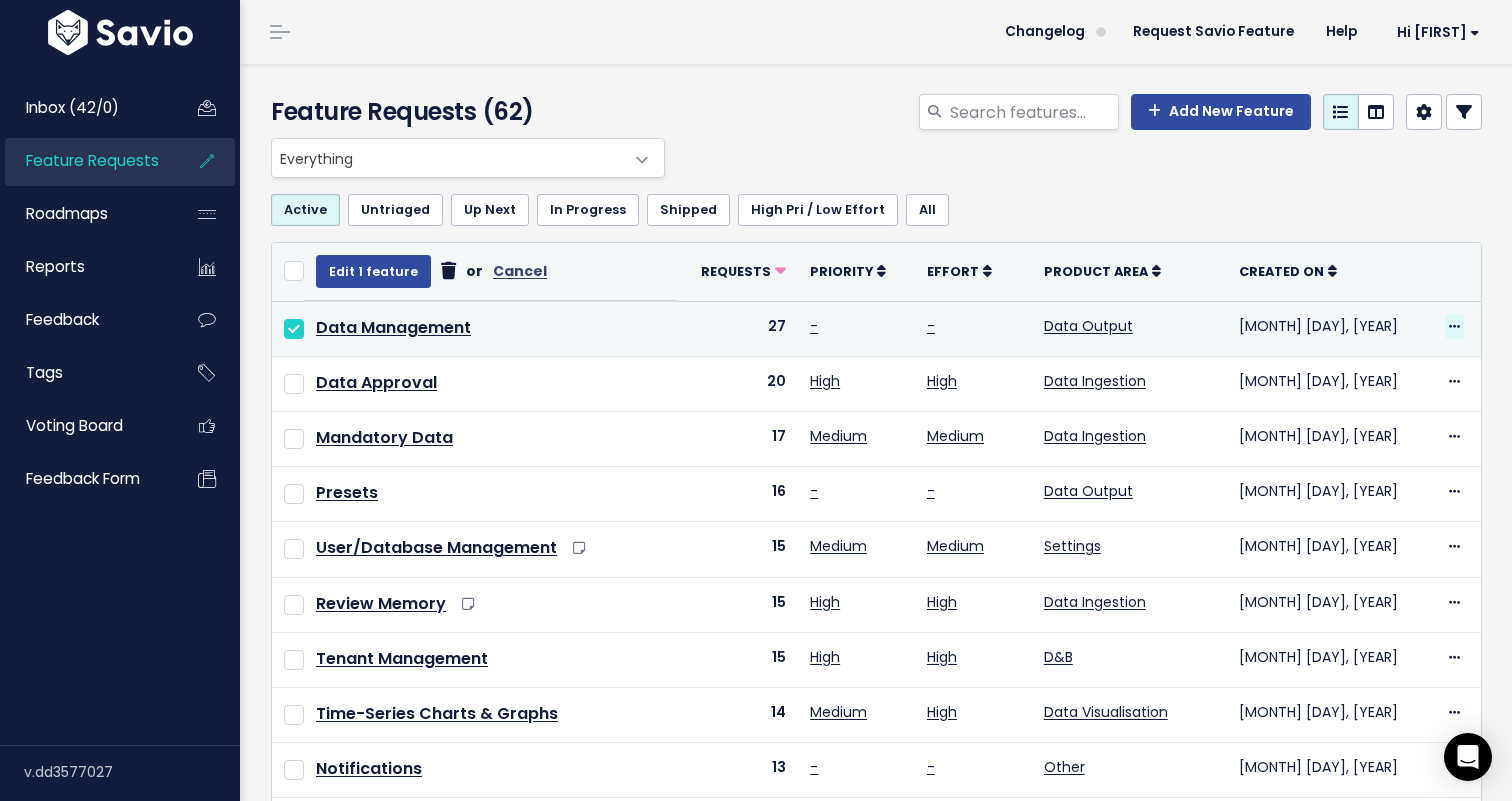 click at bounding box center (1454, 327) 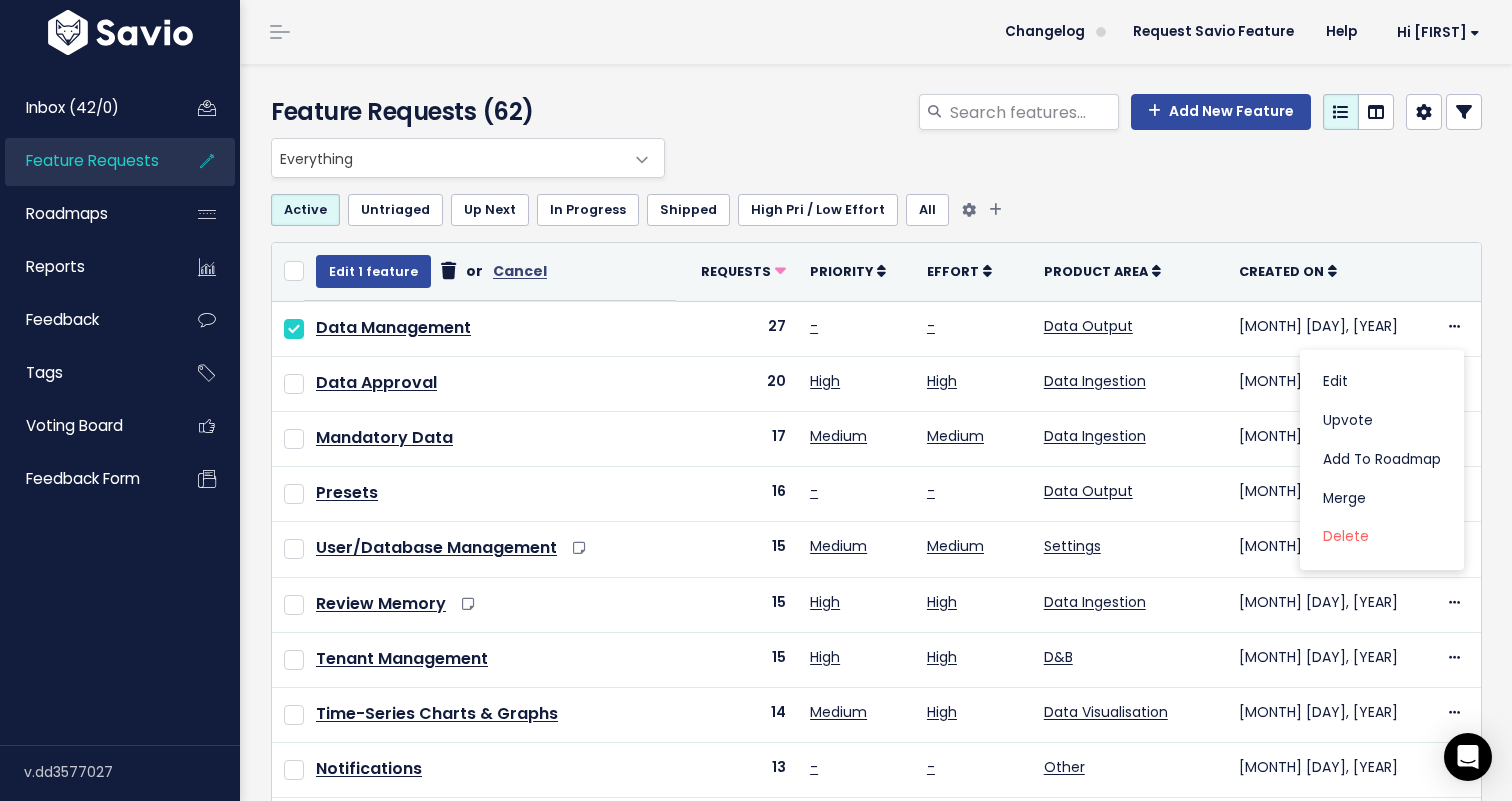 drag, startPoint x: 1428, startPoint y: 203, endPoint x: 1308, endPoint y: 199, distance: 120.06665 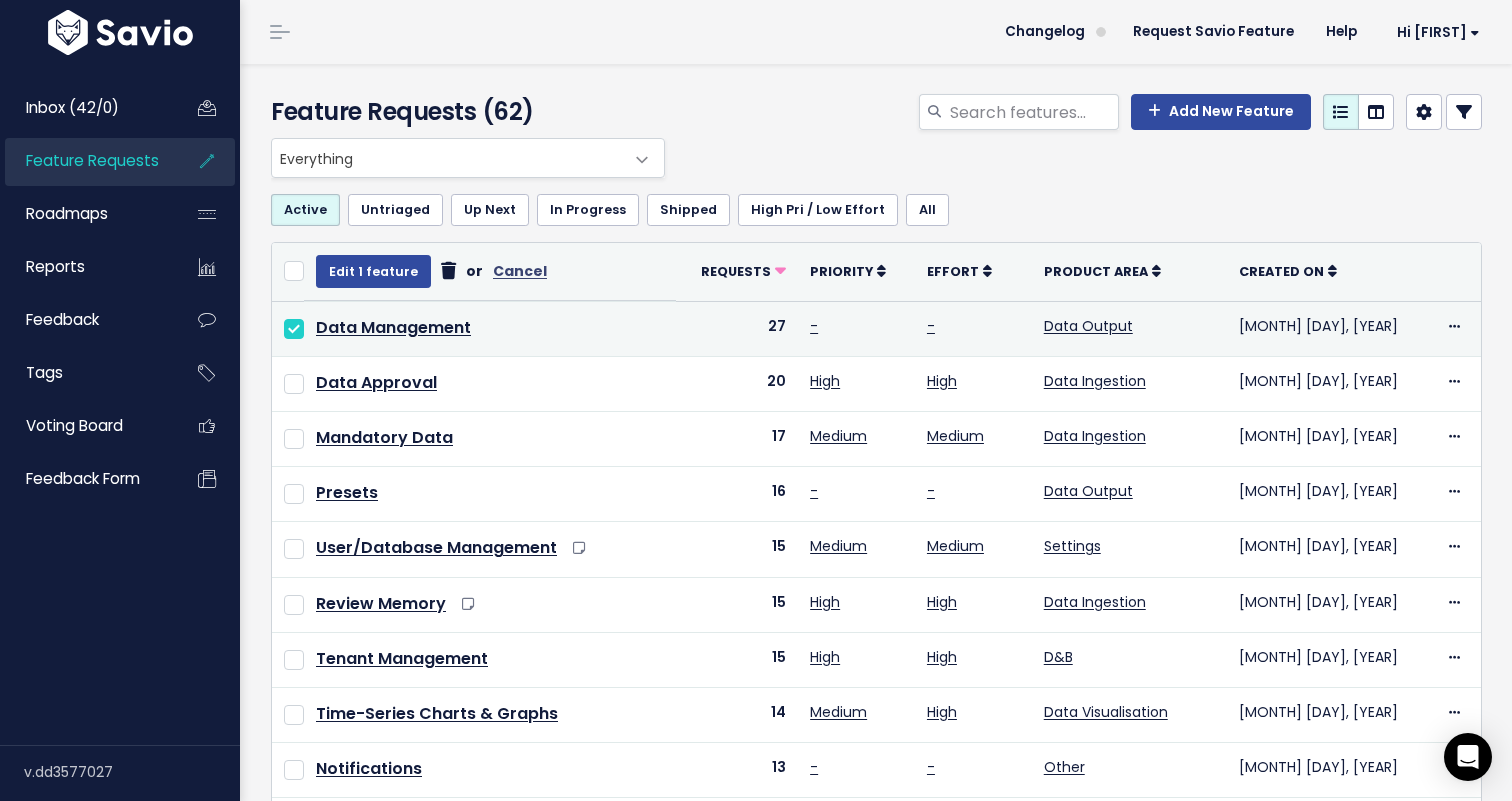 click at bounding box center [294, 329] 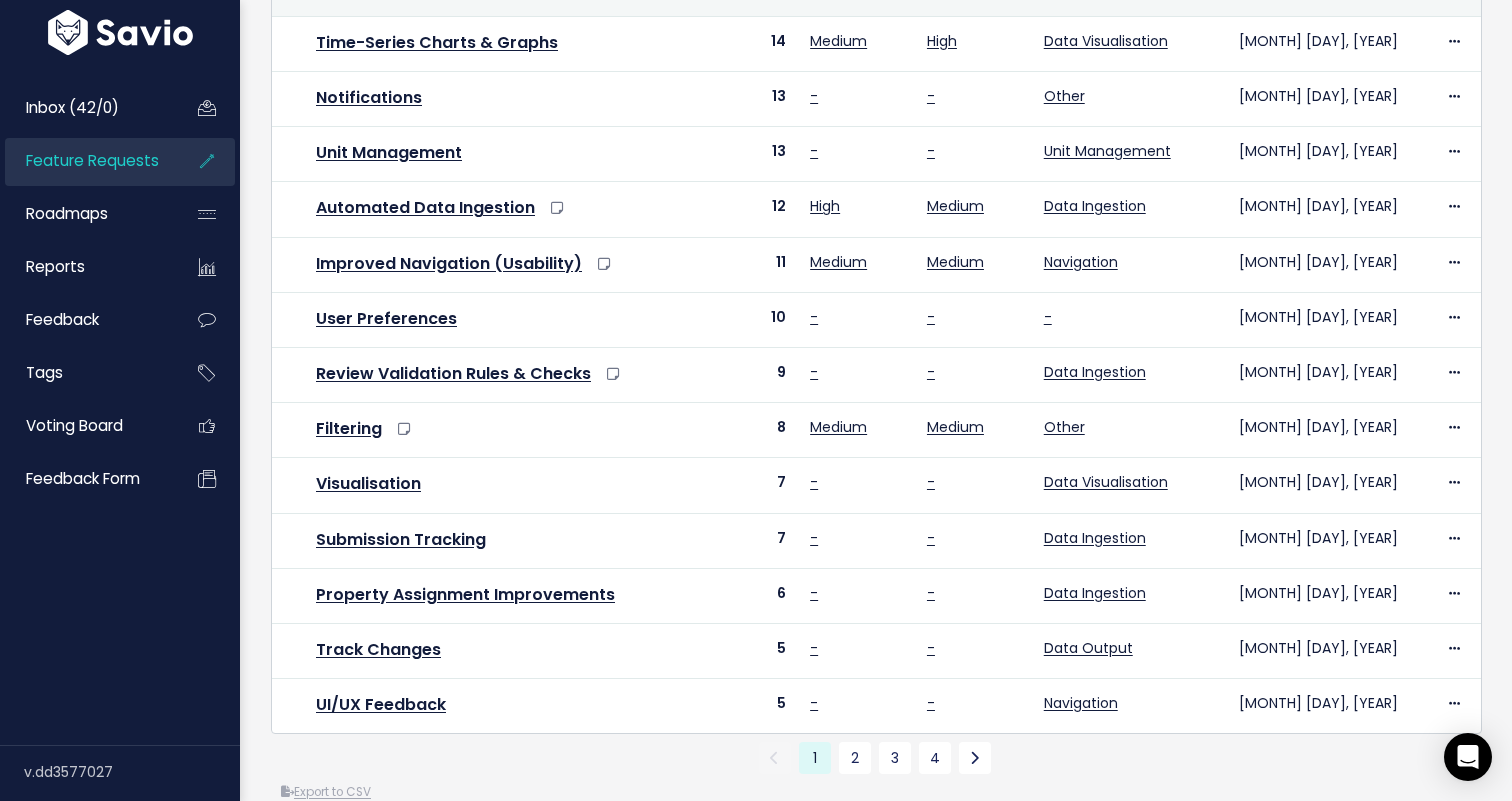 scroll, scrollTop: 686, scrollLeft: 0, axis: vertical 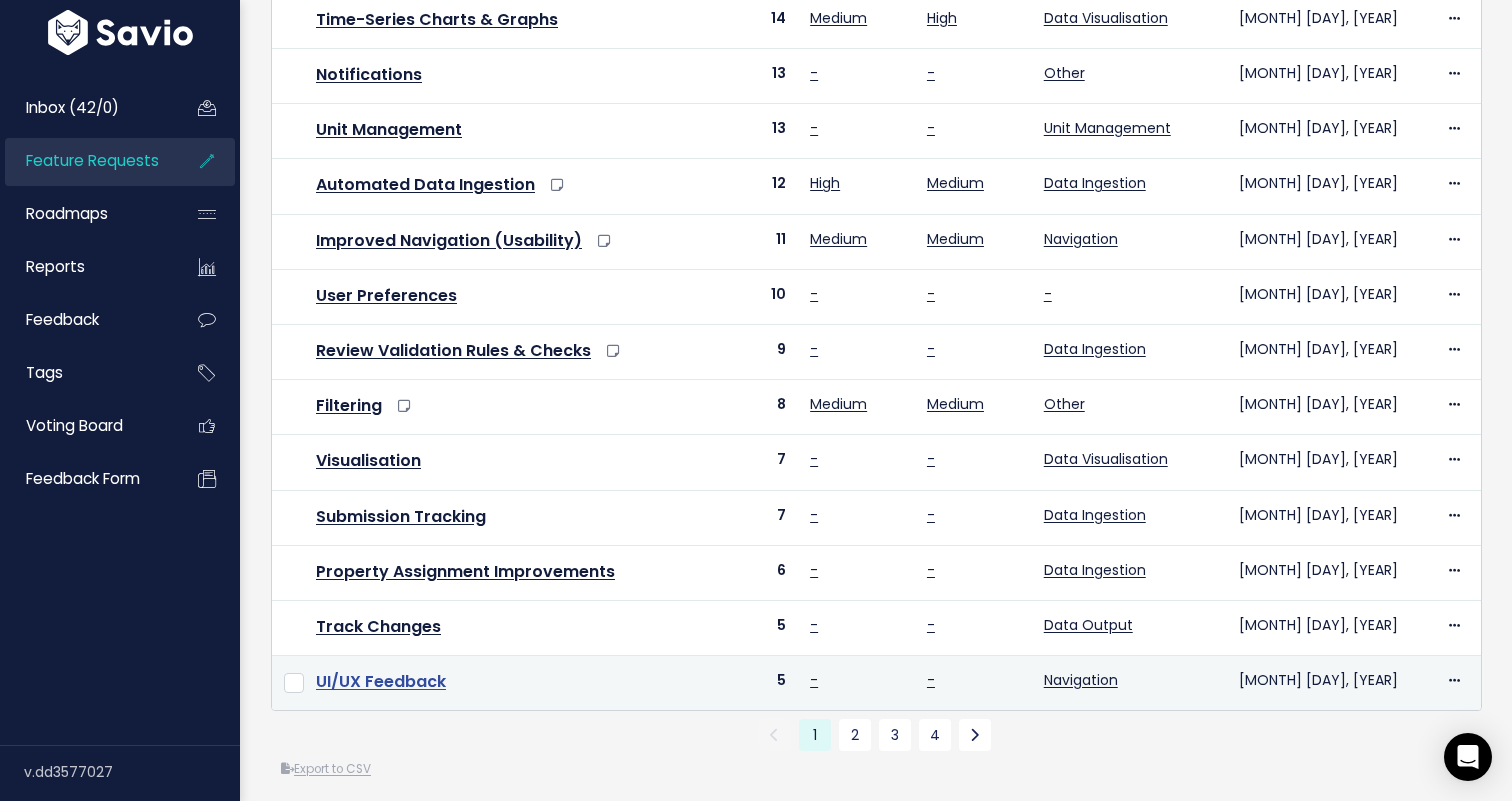 click on "UI/UX Feedback" at bounding box center (381, 681) 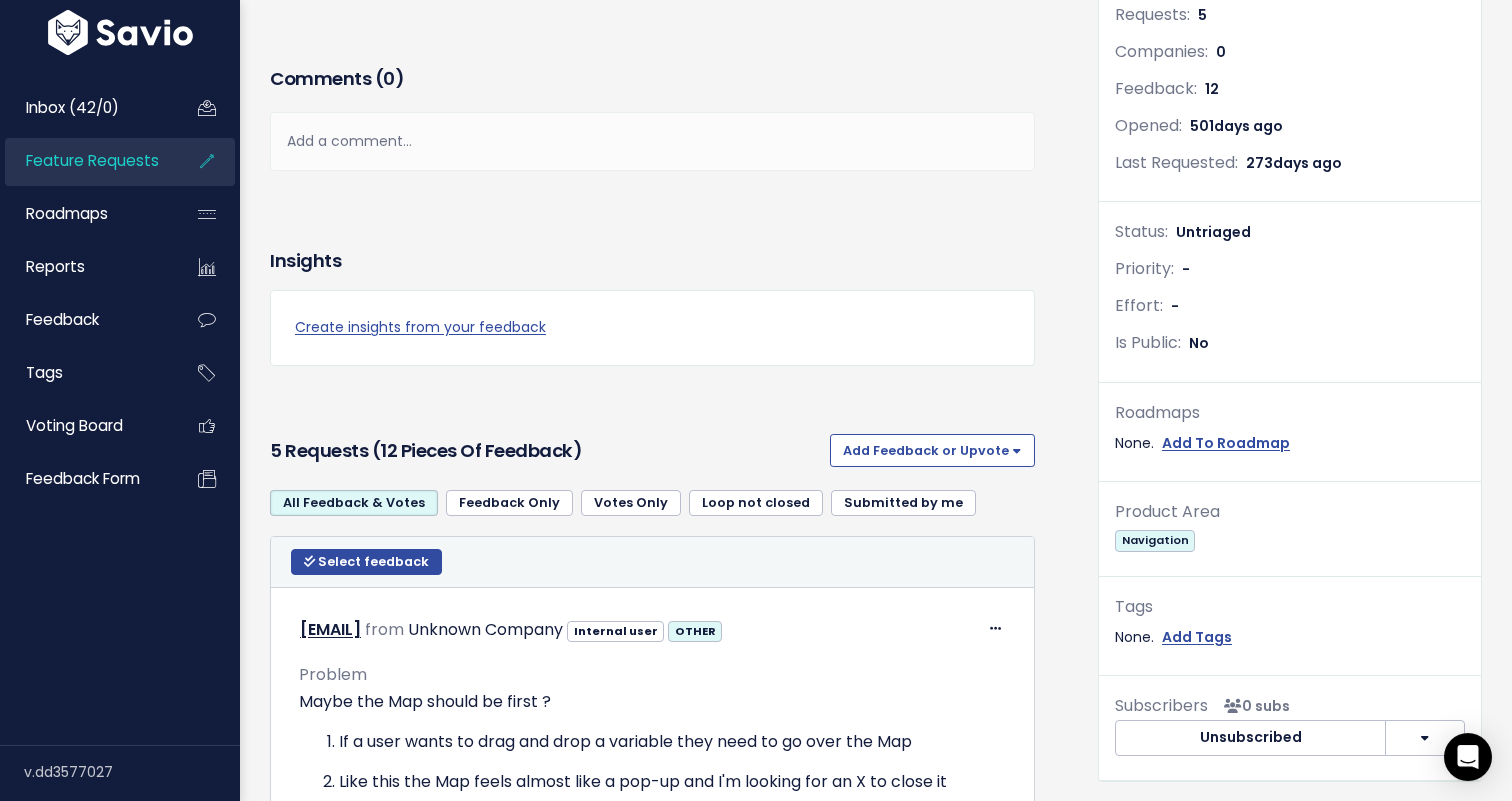 scroll, scrollTop: 0, scrollLeft: 0, axis: both 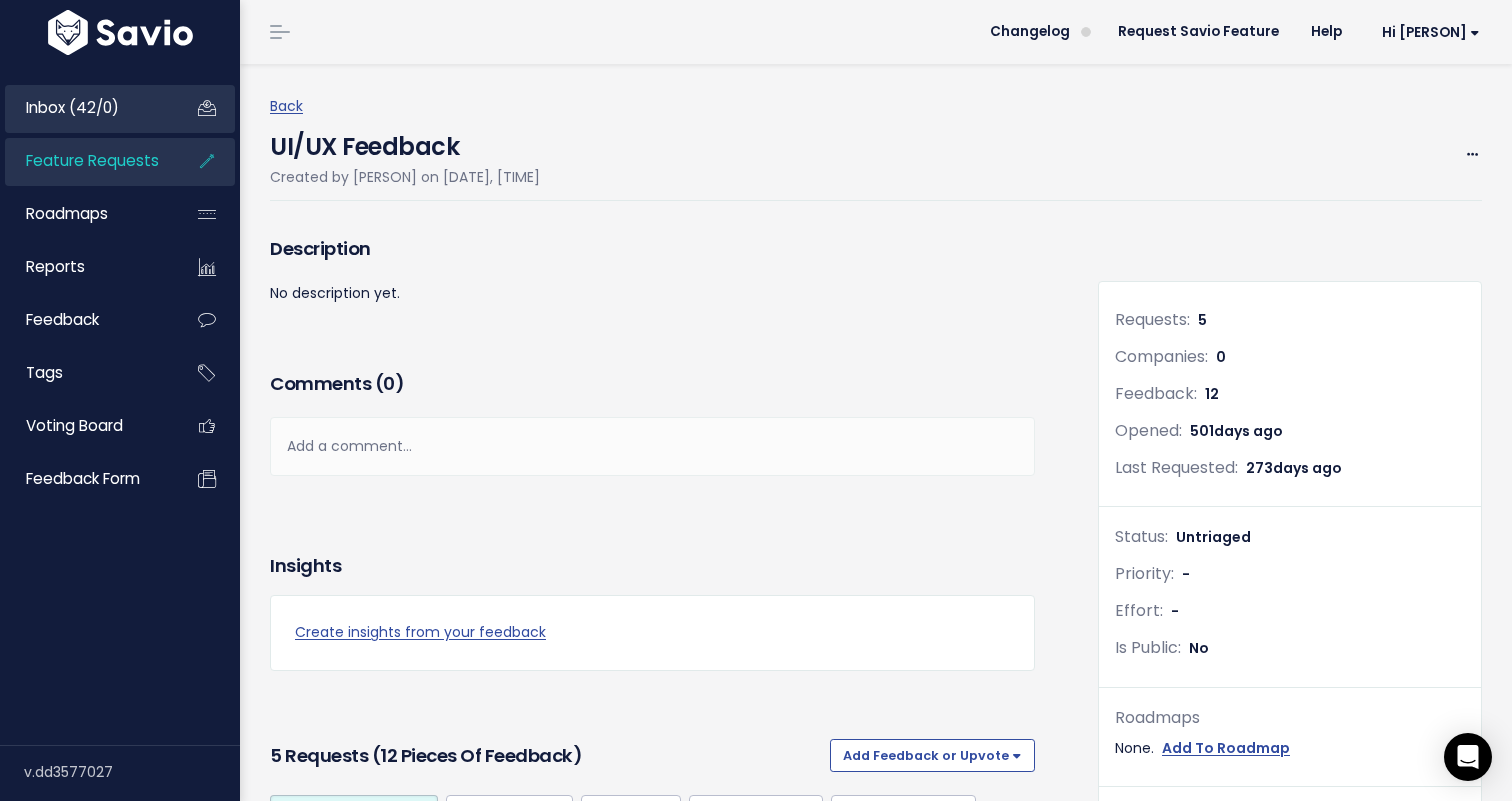 click on "Inbox (42/0)" at bounding box center (72, 107) 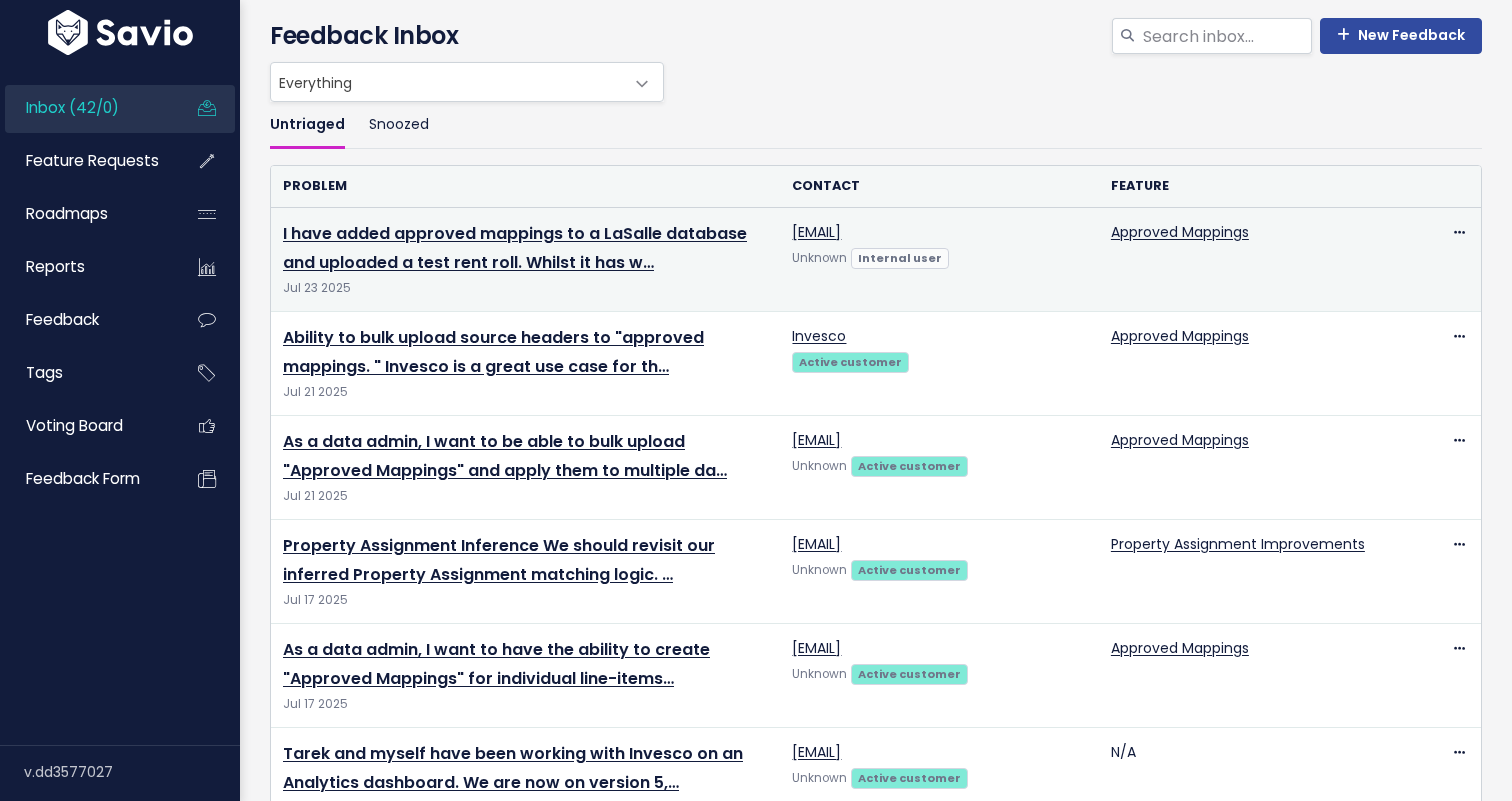 scroll, scrollTop: 0, scrollLeft: 0, axis: both 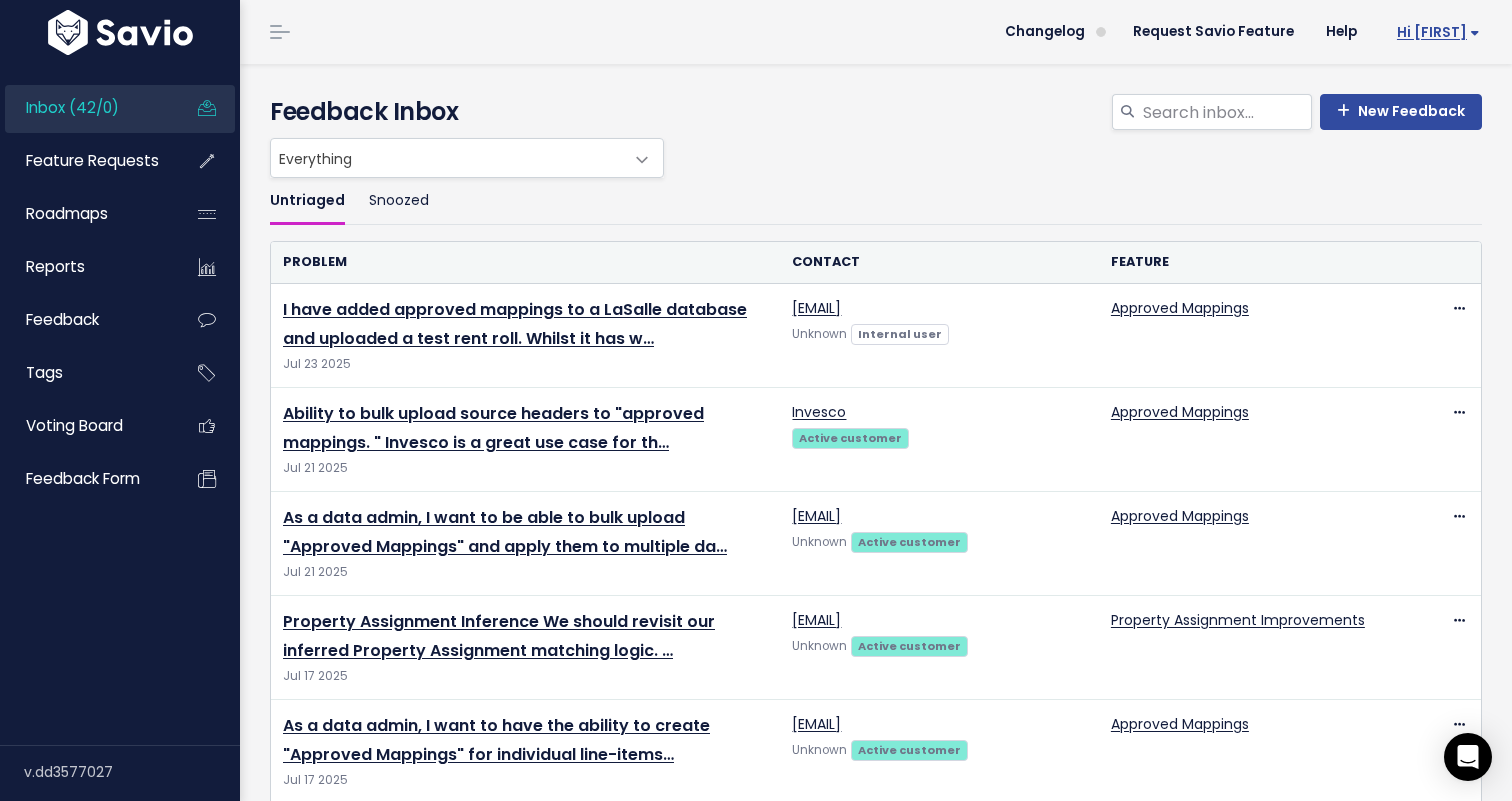 click on "Hi [FIRST]" at bounding box center (1438, 32) 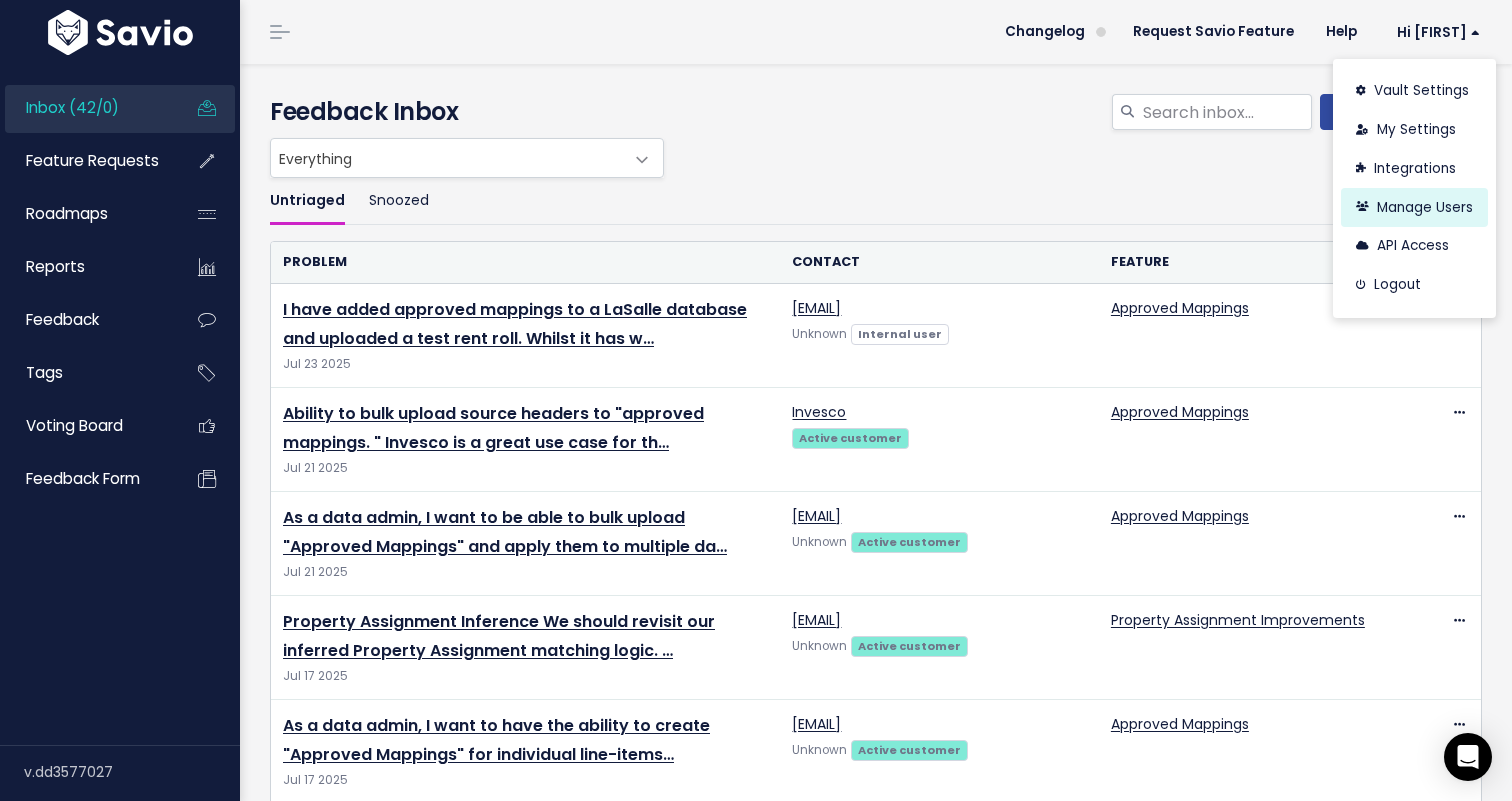 click on "Manage Users" at bounding box center (1414, 207) 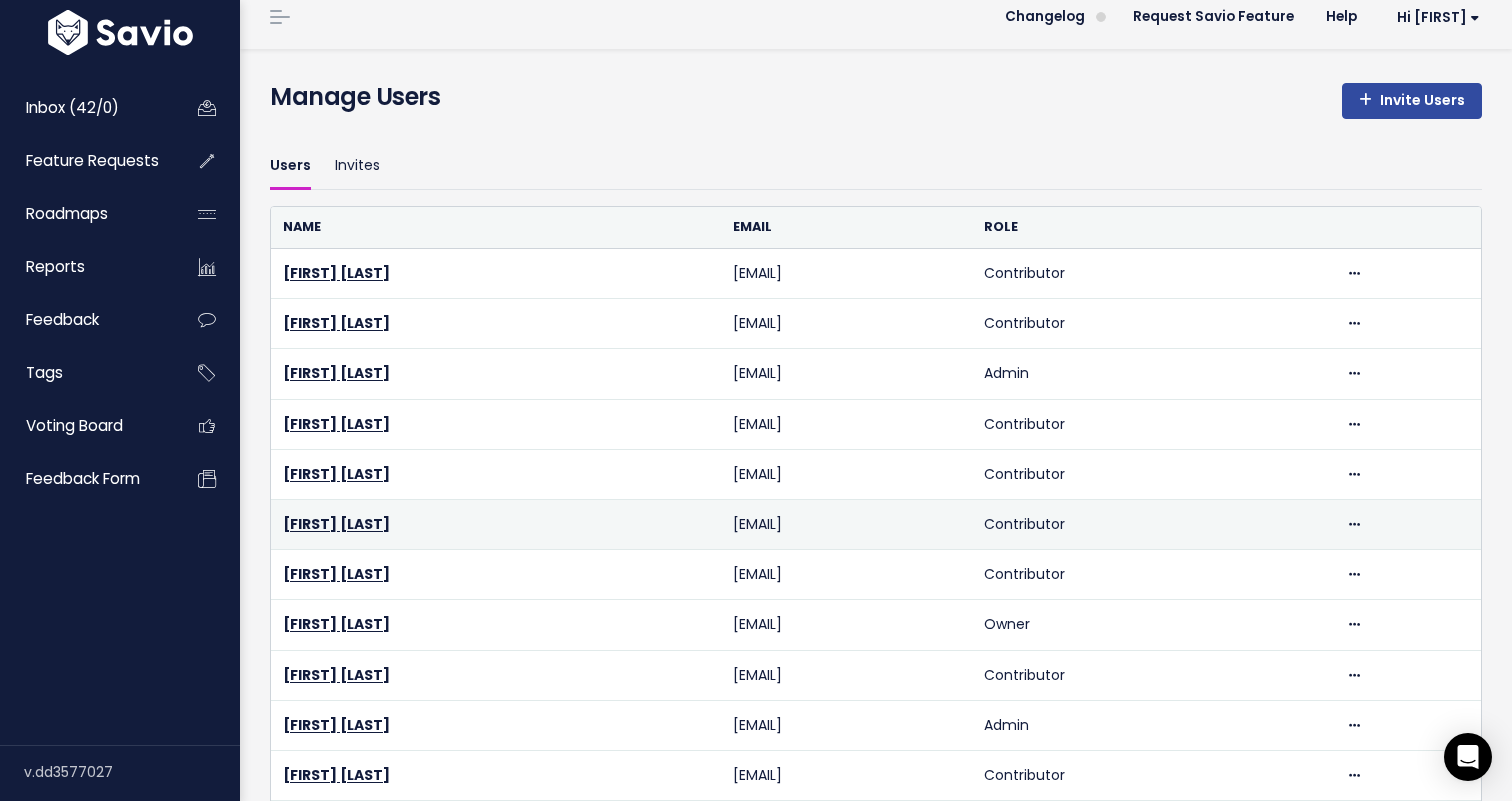scroll, scrollTop: 0, scrollLeft: 0, axis: both 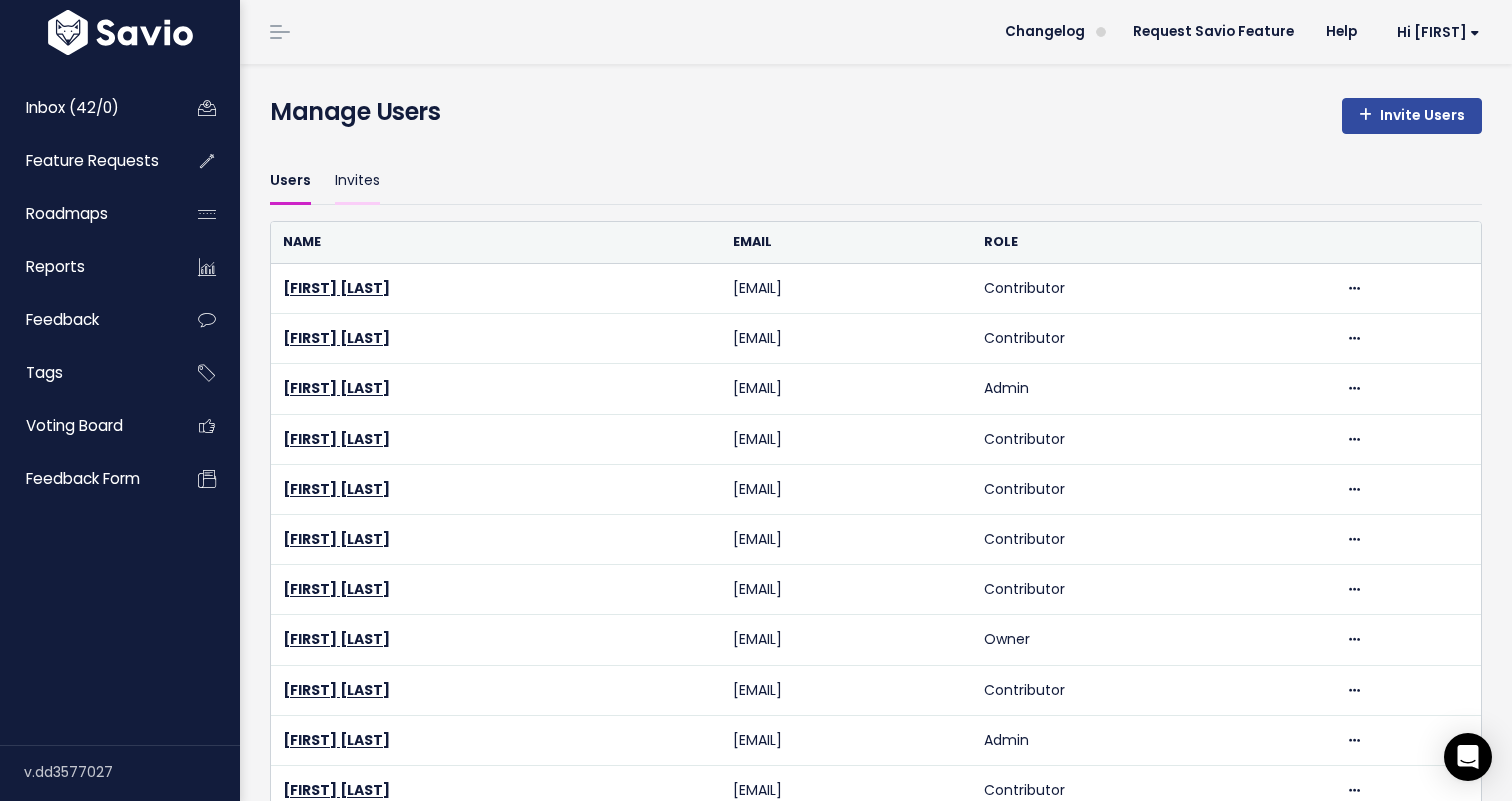 click on "Invites" at bounding box center (357, 181) 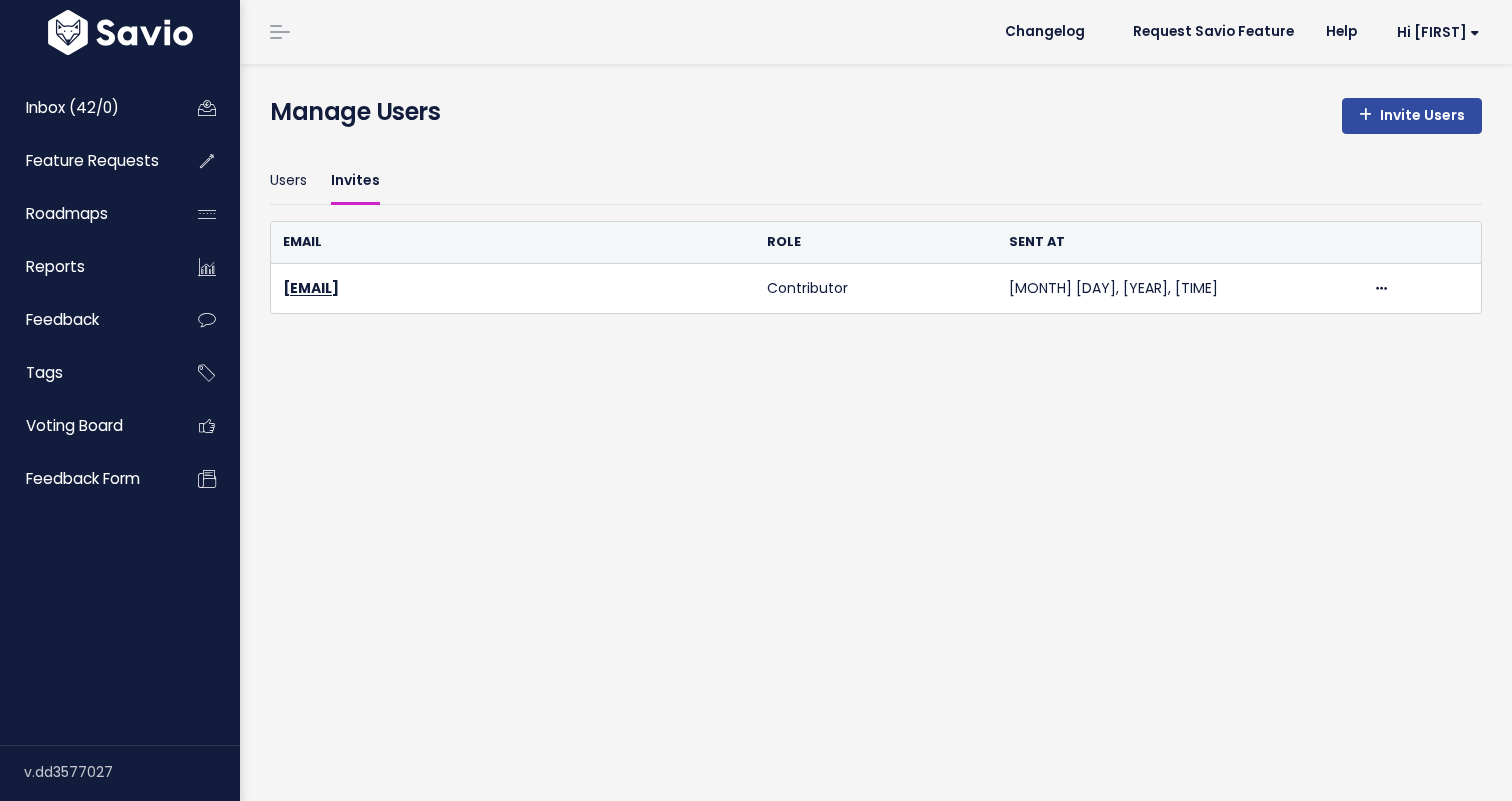 scroll, scrollTop: 0, scrollLeft: 0, axis: both 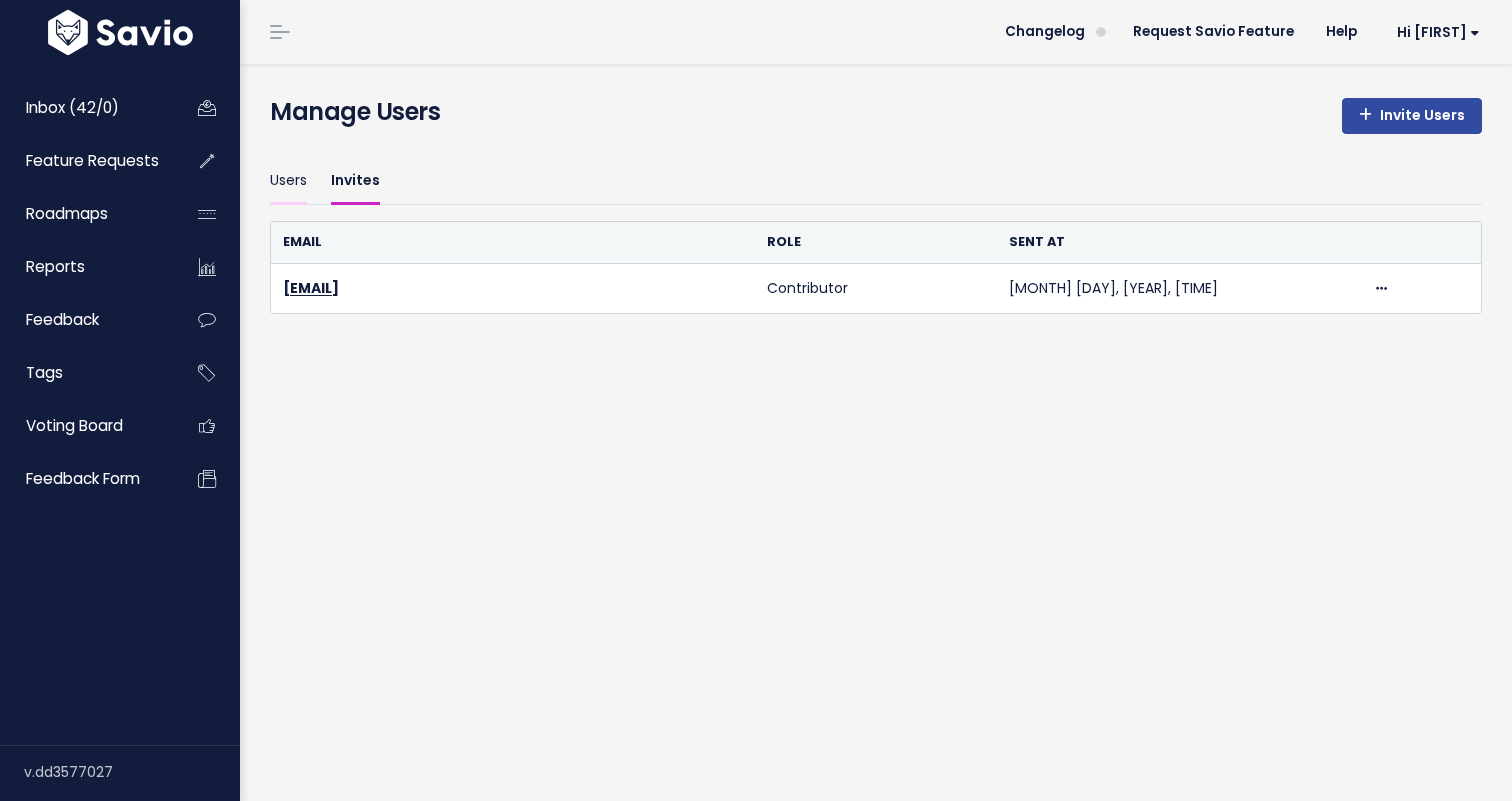 click on "Users" at bounding box center [288, 181] 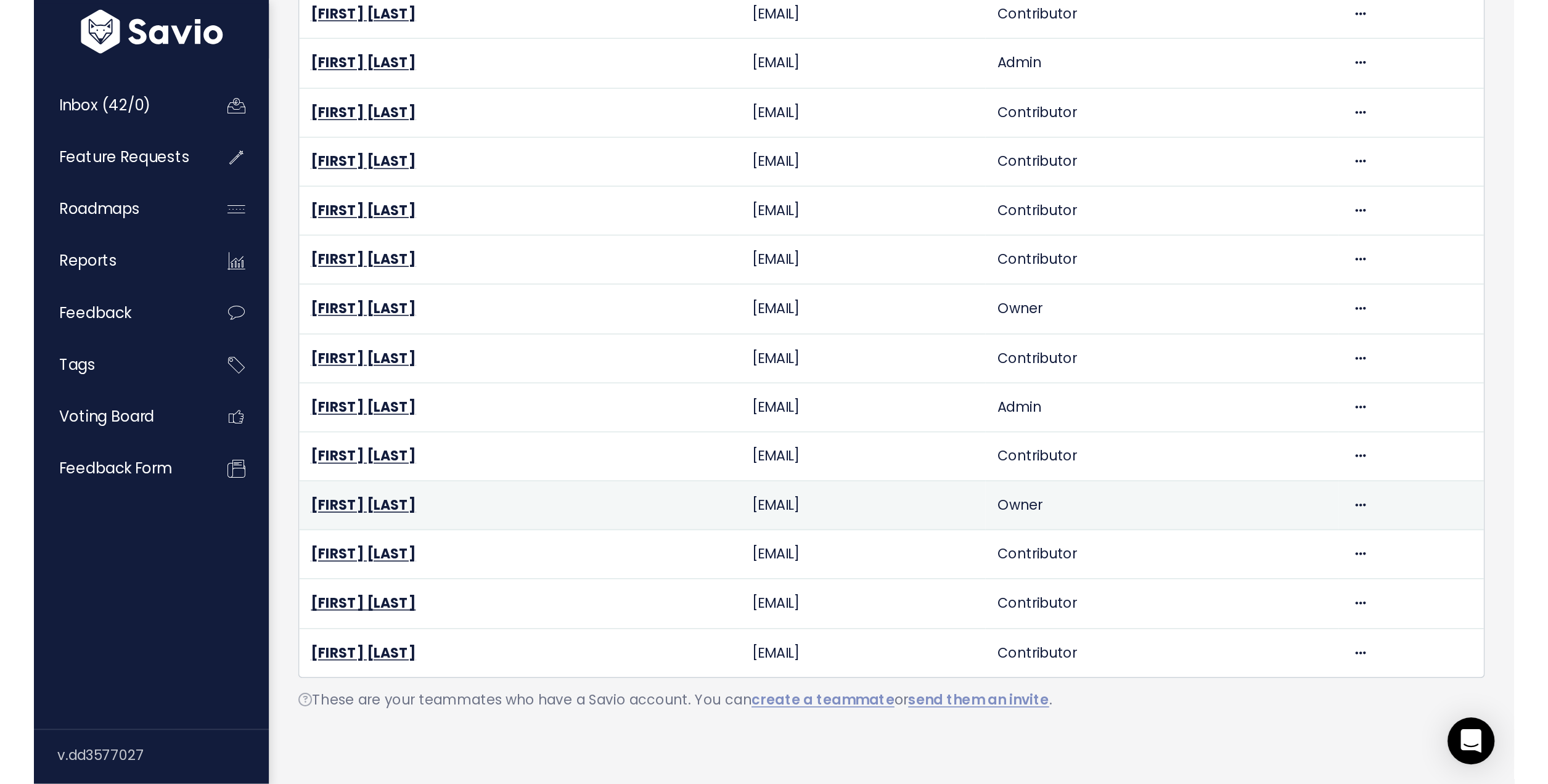 scroll, scrollTop: 0, scrollLeft: 0, axis: both 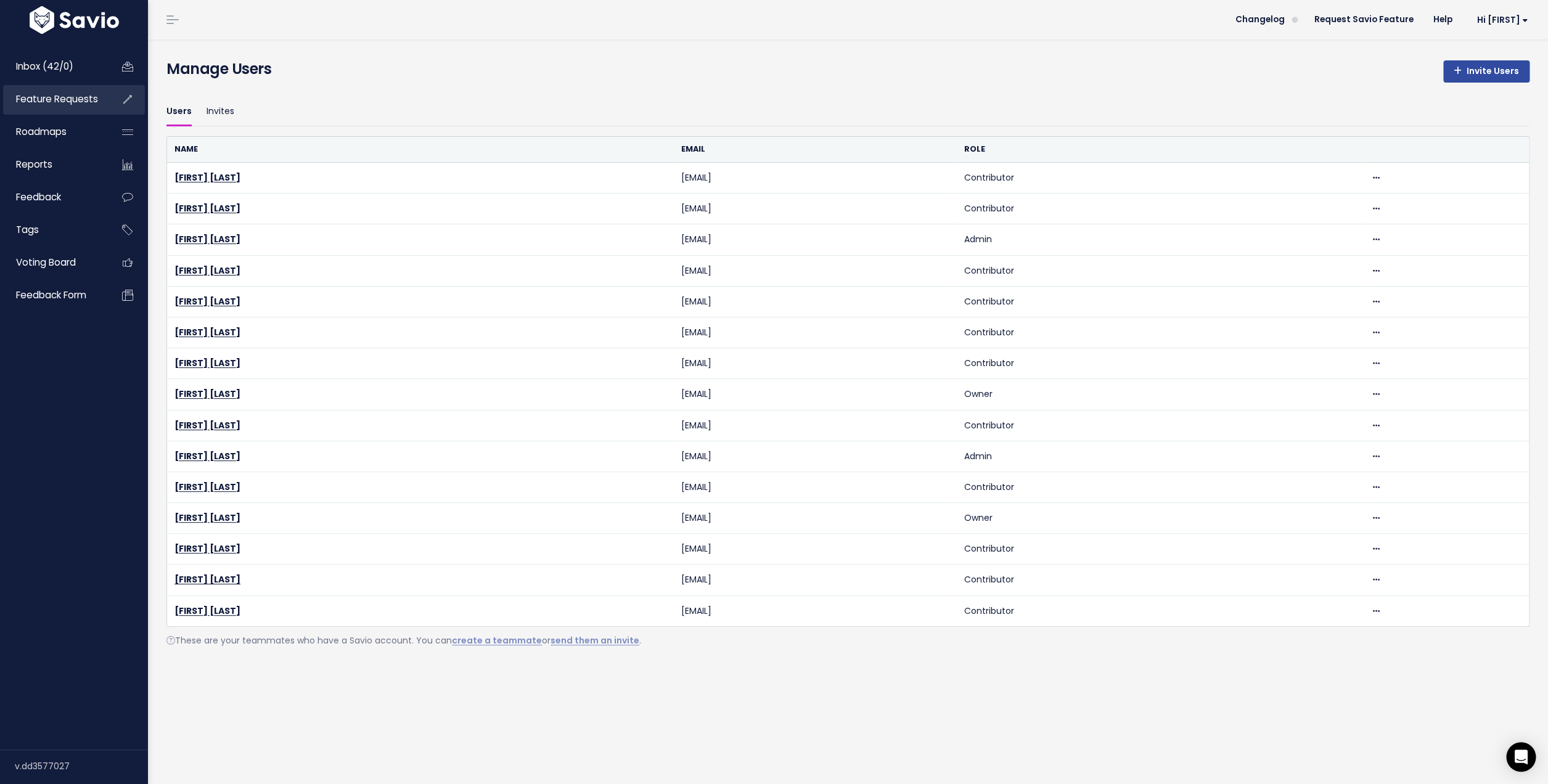 click on "Feature Requests" at bounding box center (57, 99) 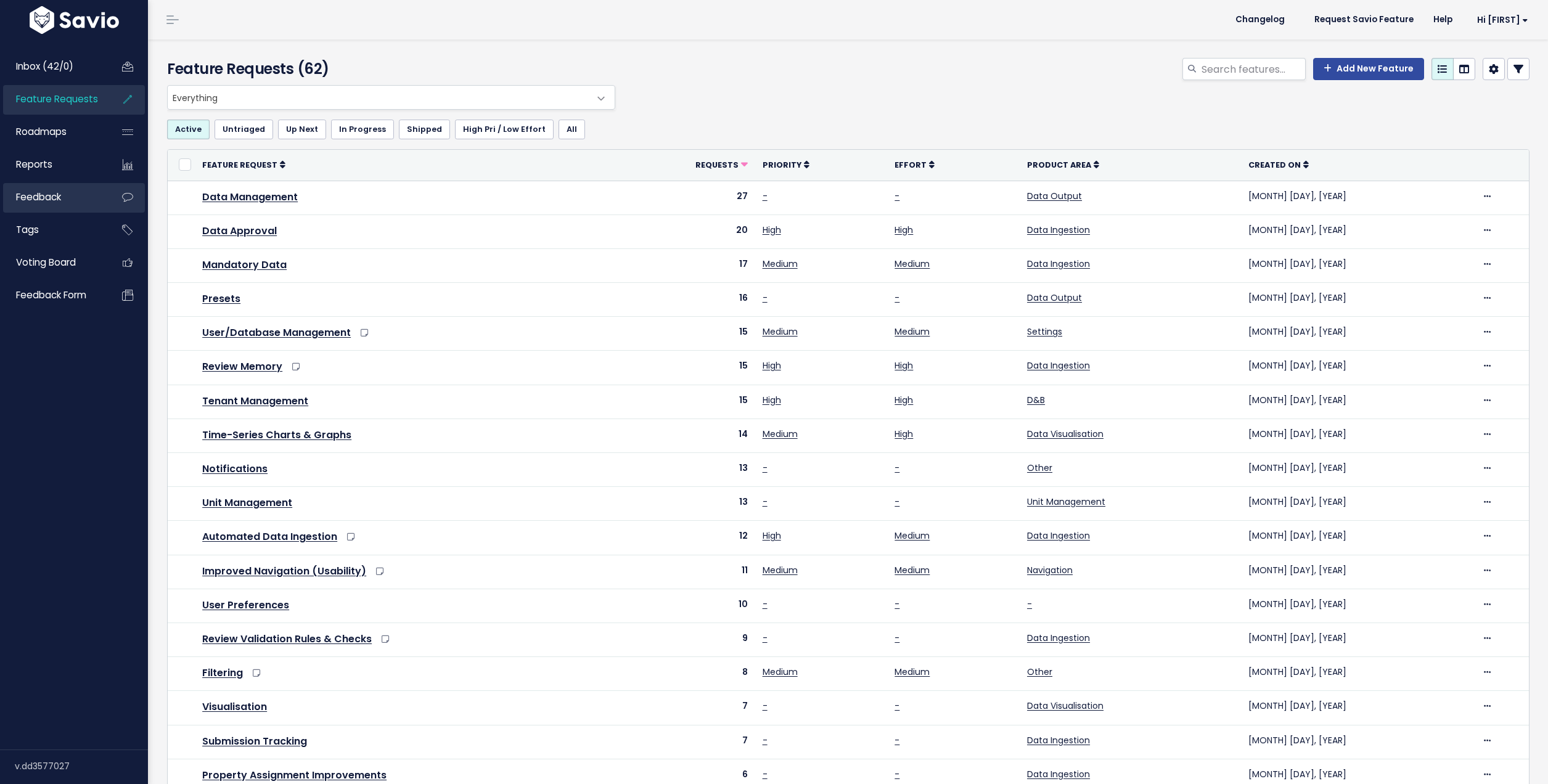 scroll, scrollTop: 0, scrollLeft: 0, axis: both 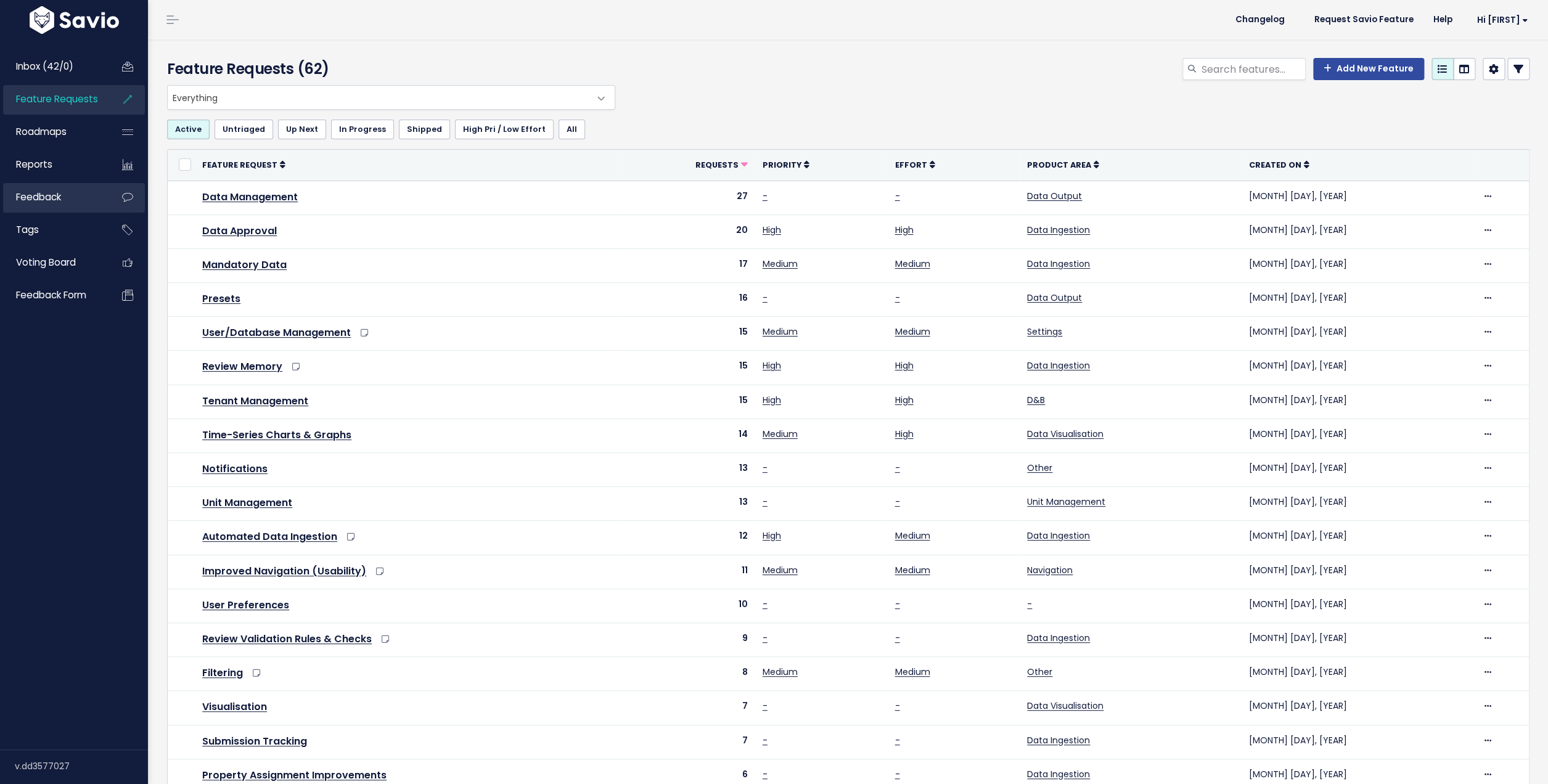 click on "Feedback" at bounding box center [38, 197] 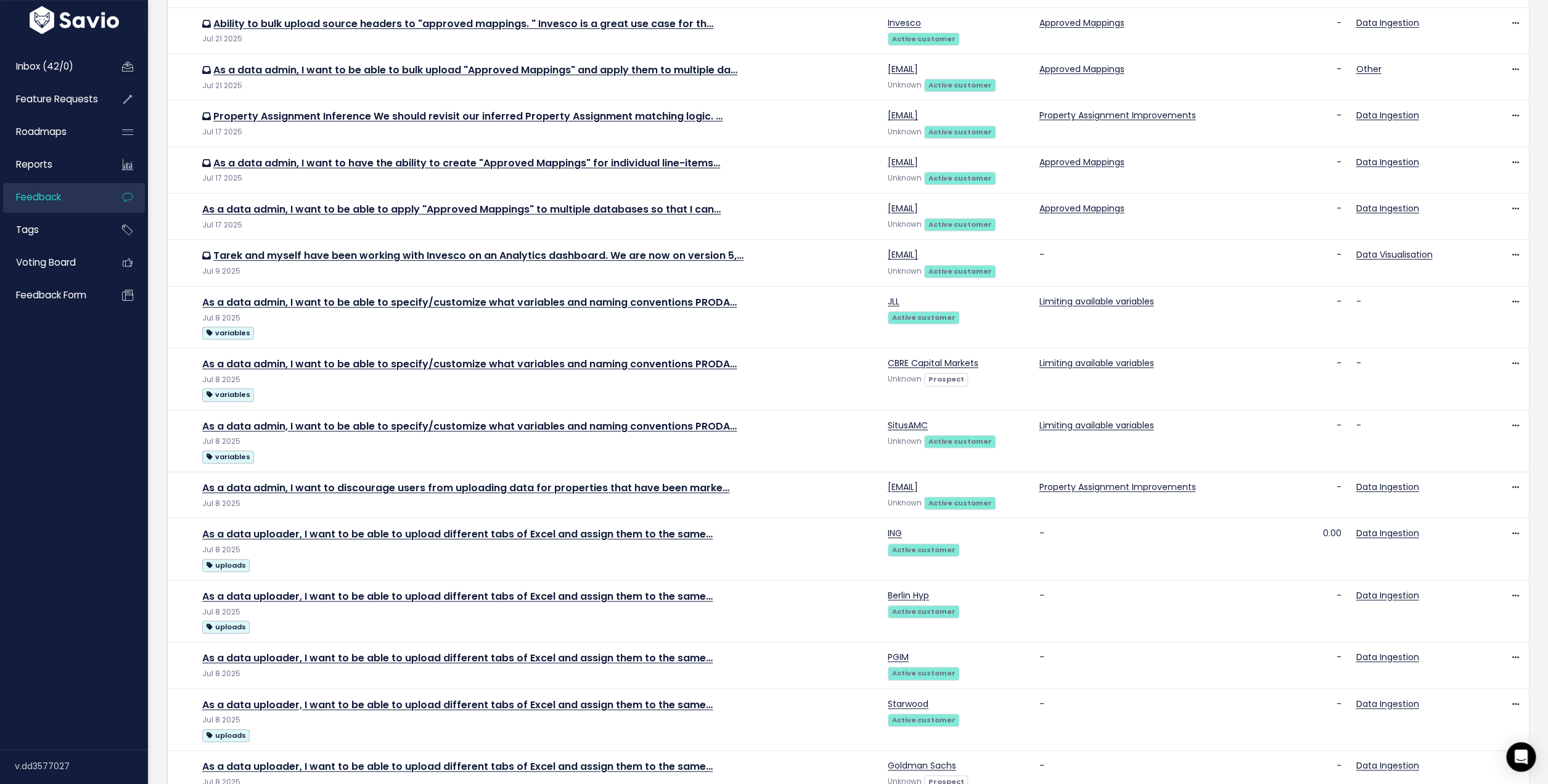 scroll, scrollTop: 187, scrollLeft: 0, axis: vertical 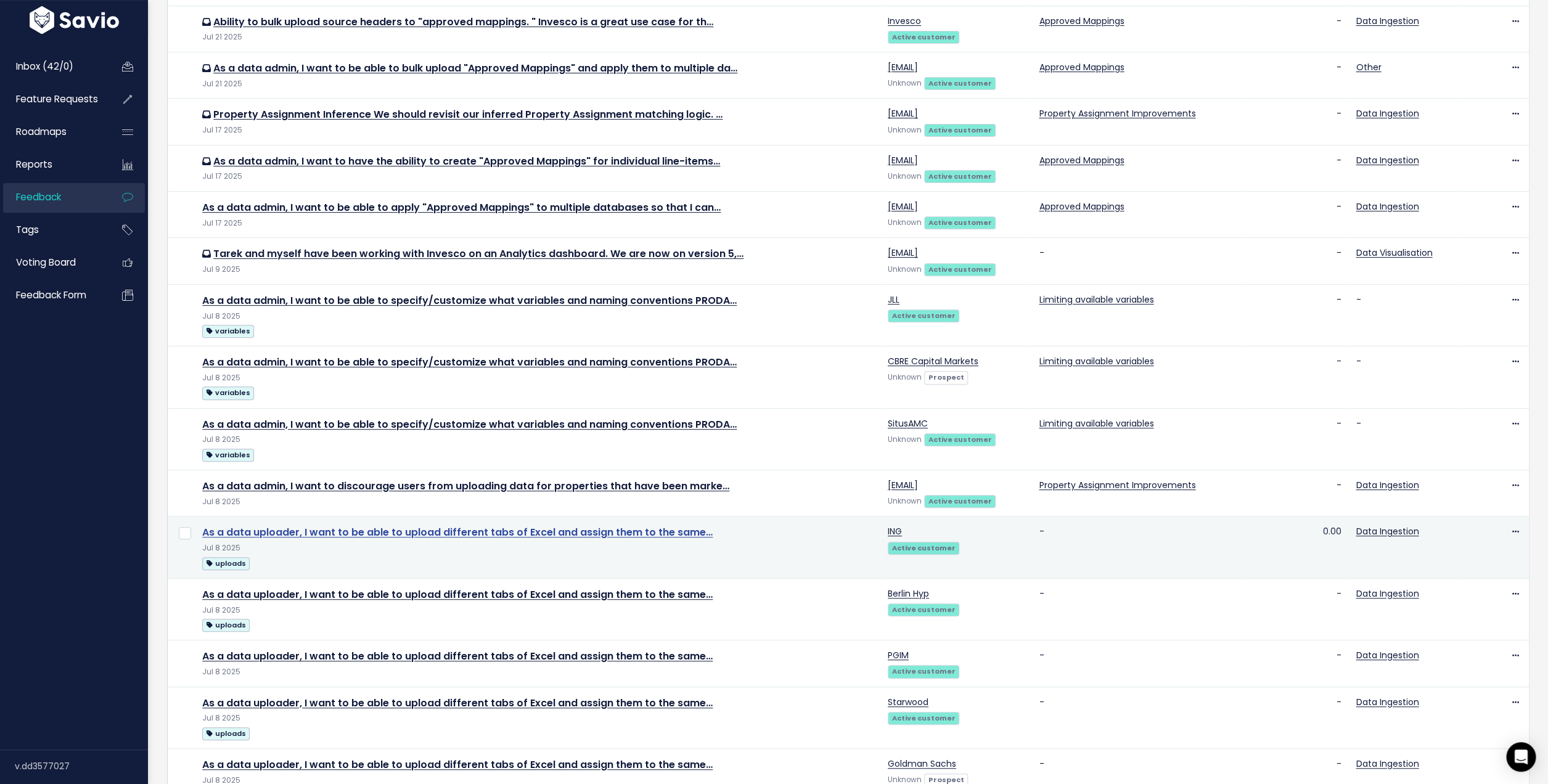 click on "As a data uploader, I want to be able to upload different tabs of Excel and assign them to the same…" at bounding box center [457, 532] 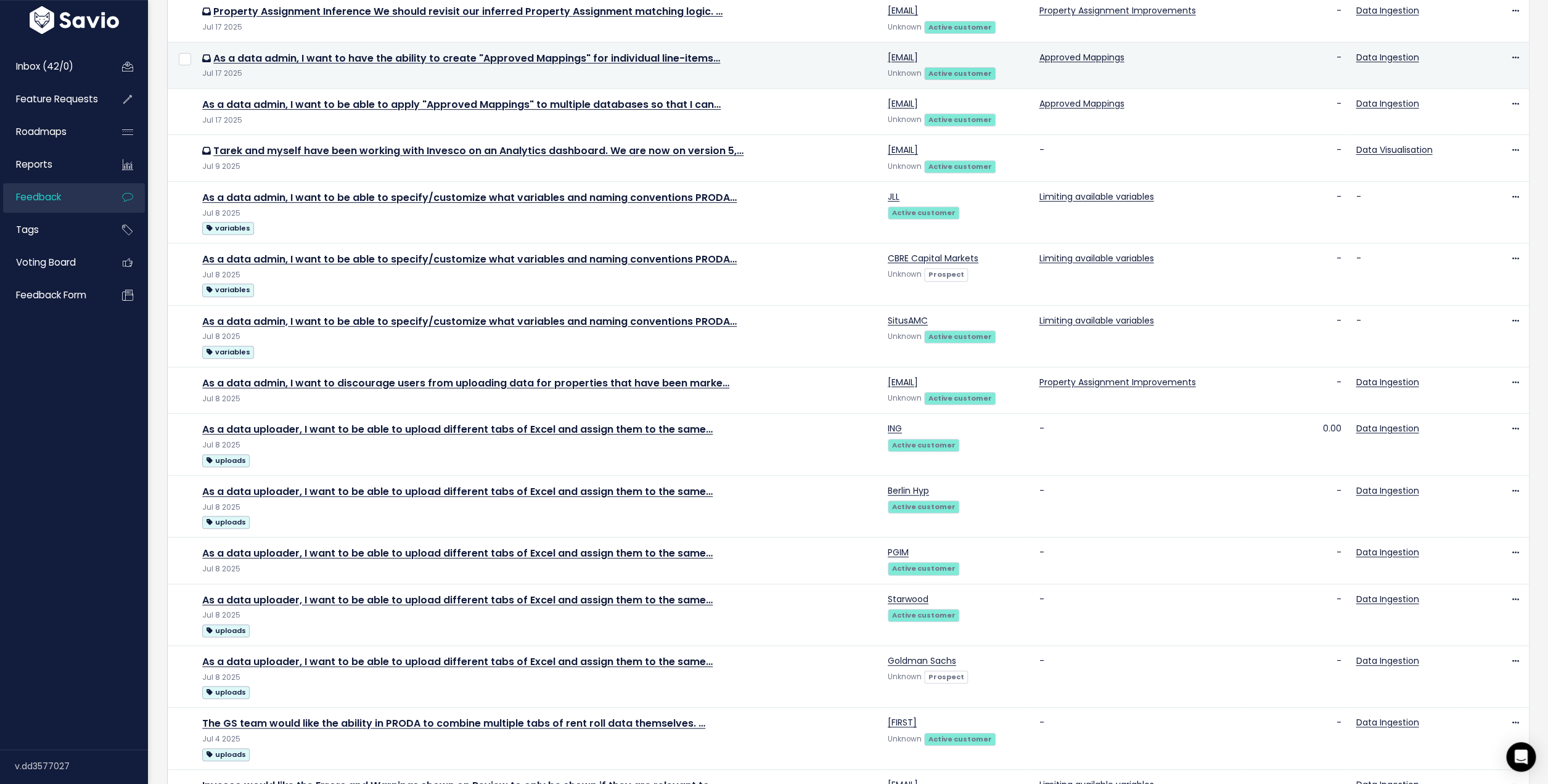 scroll, scrollTop: 291, scrollLeft: 0, axis: vertical 